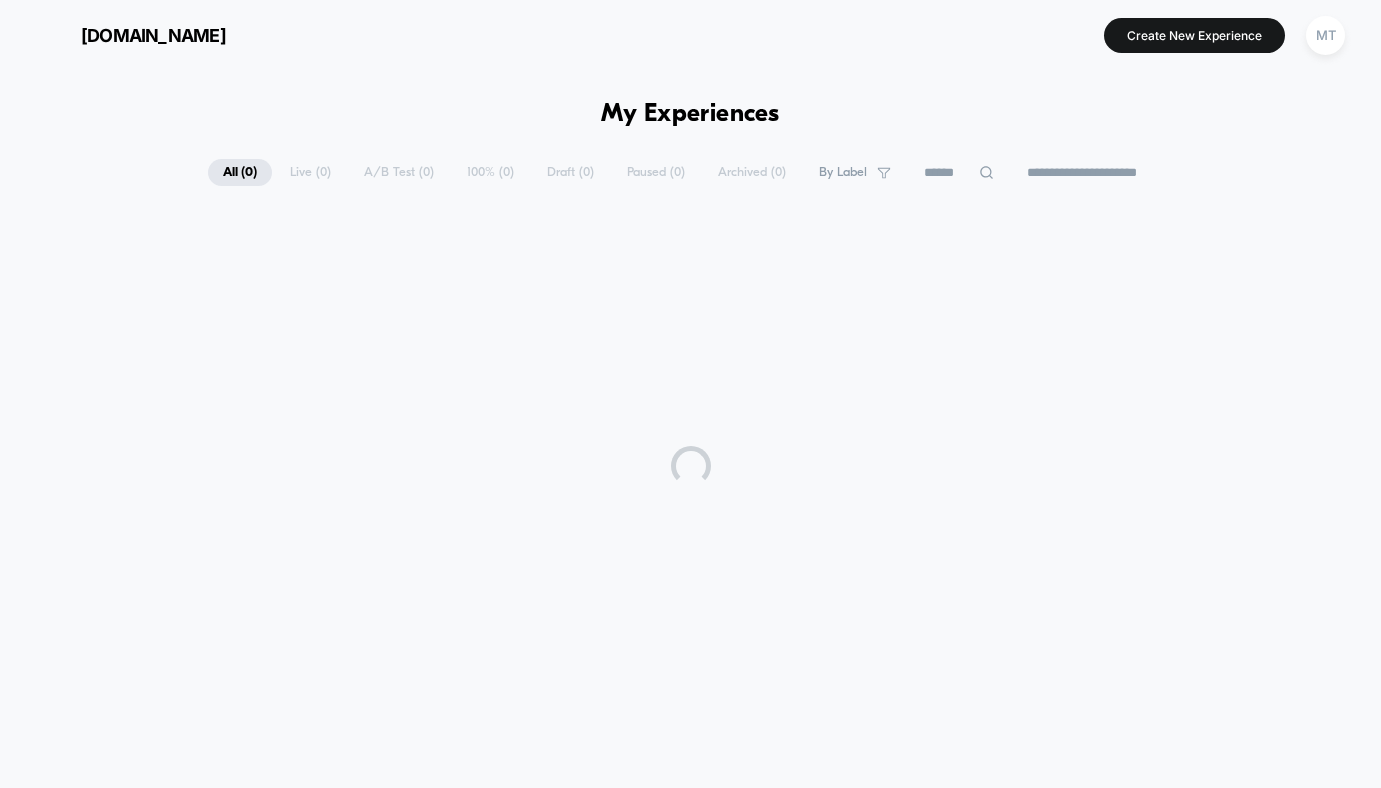 scroll, scrollTop: 0, scrollLeft: 0, axis: both 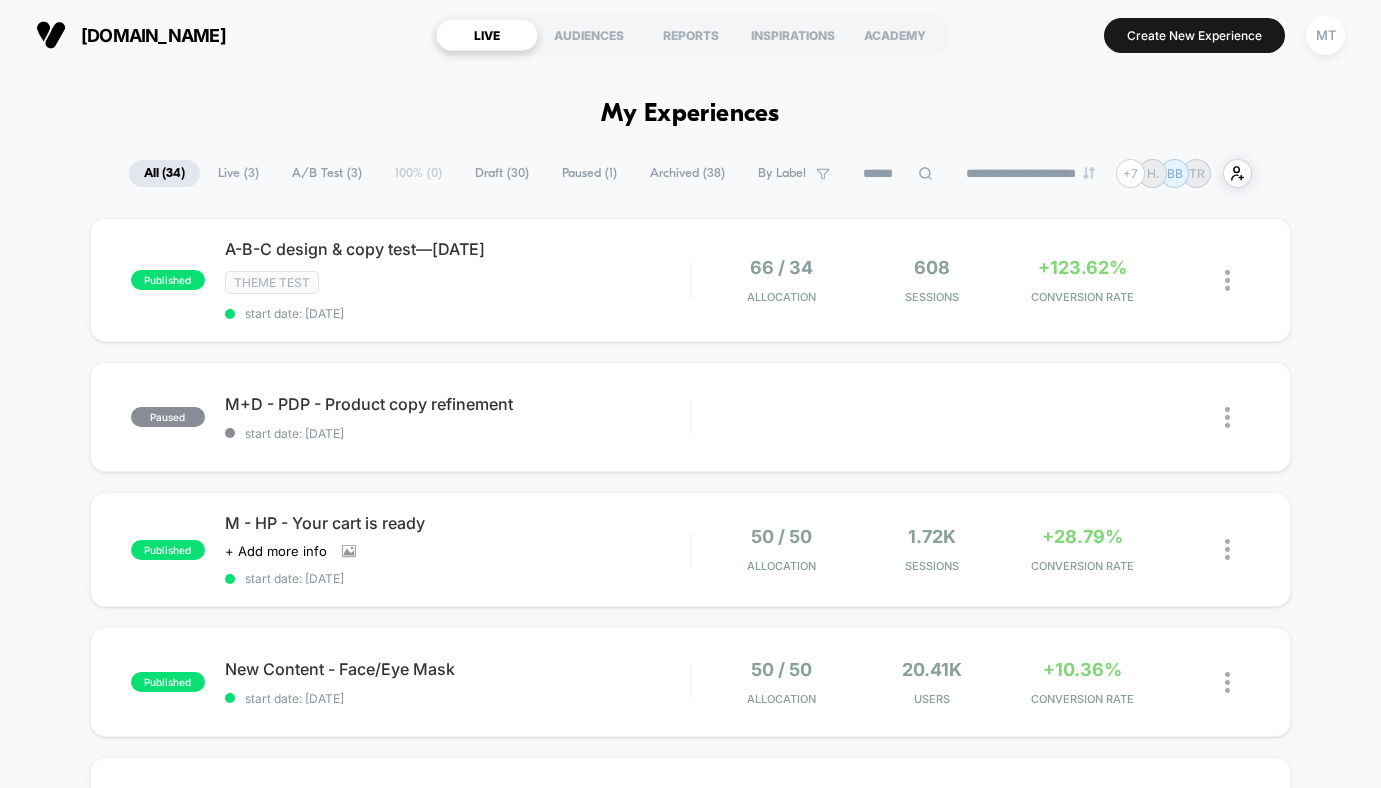 click on "Live ( 3 )" at bounding box center [238, 173] 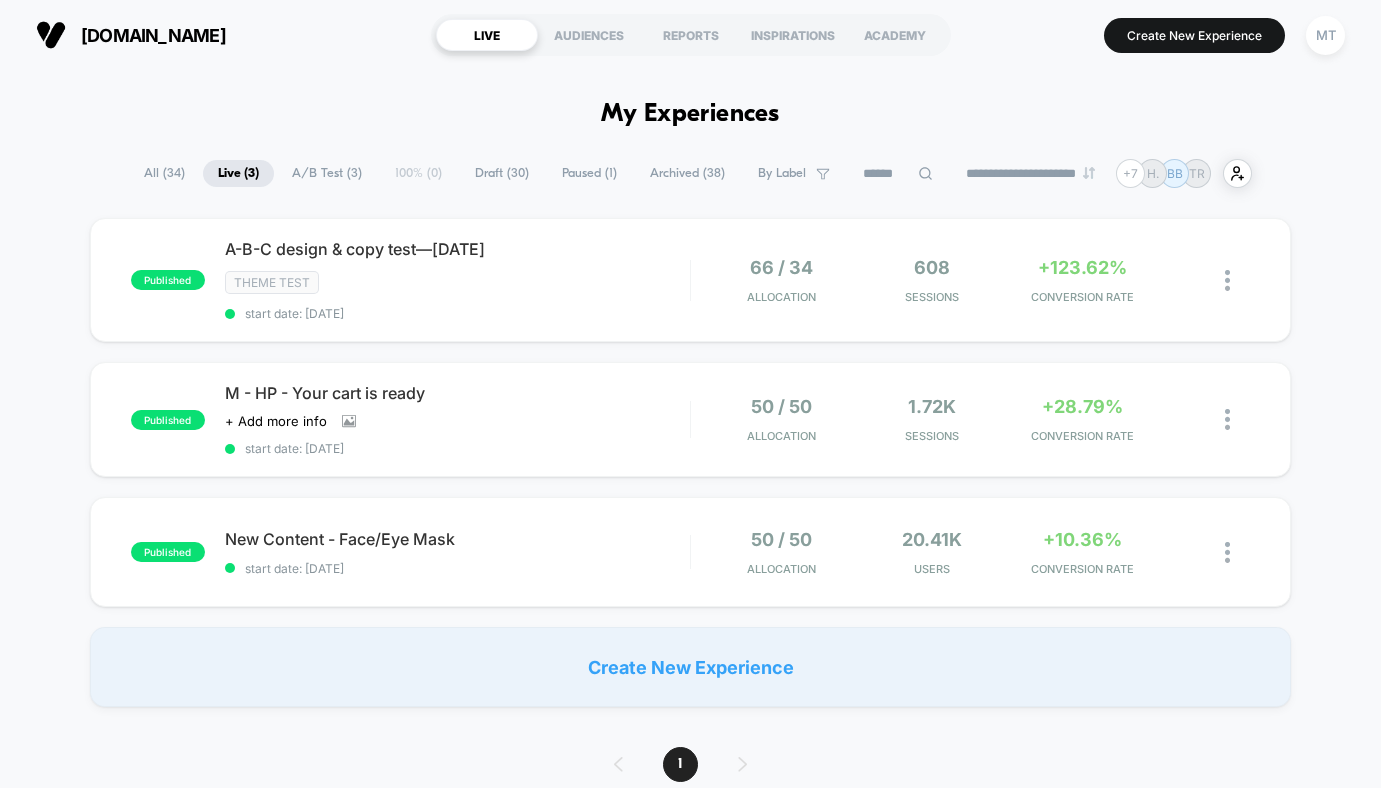 click on "**********" at bounding box center (690, 1284) 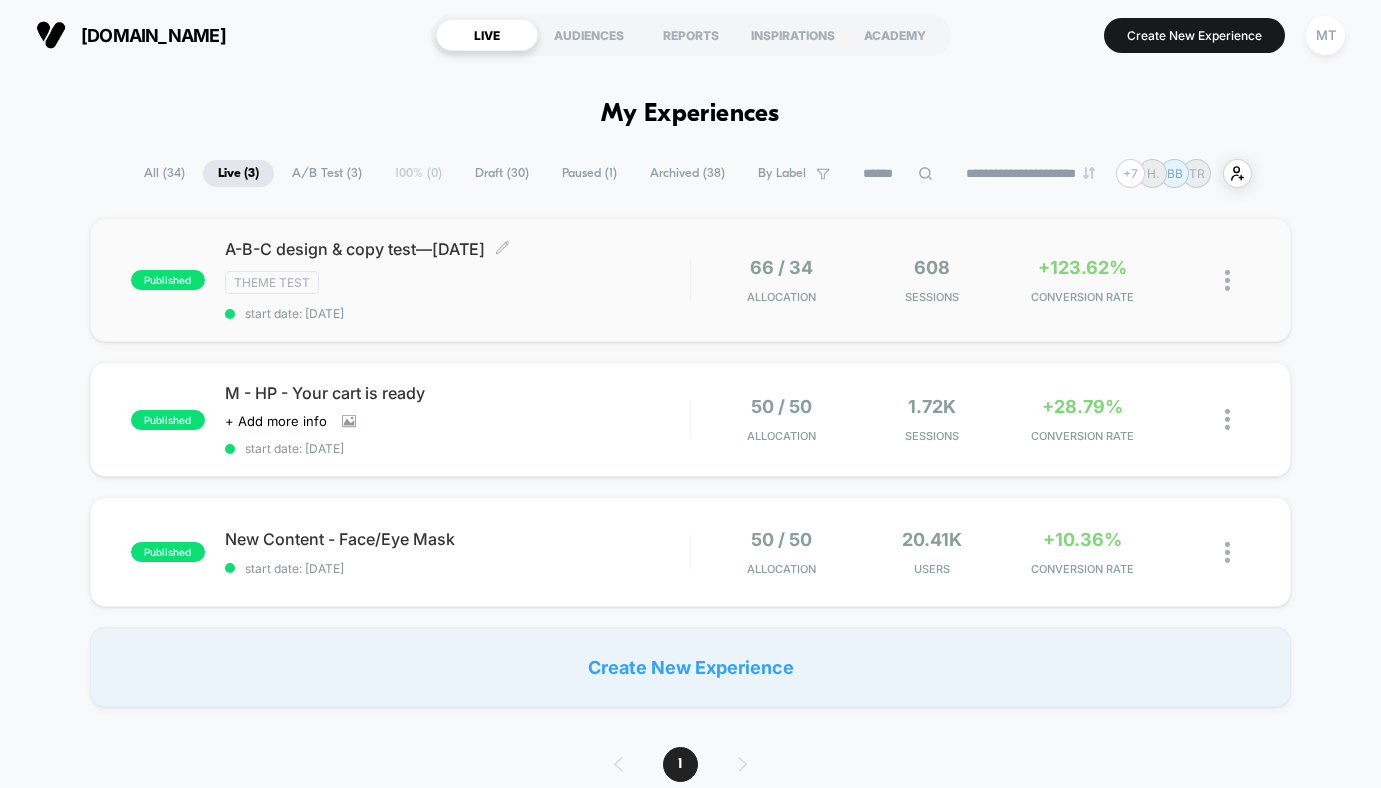 click on "A-B-C design & copy test—[DATE] Click to edit experience details" at bounding box center (457, 249) 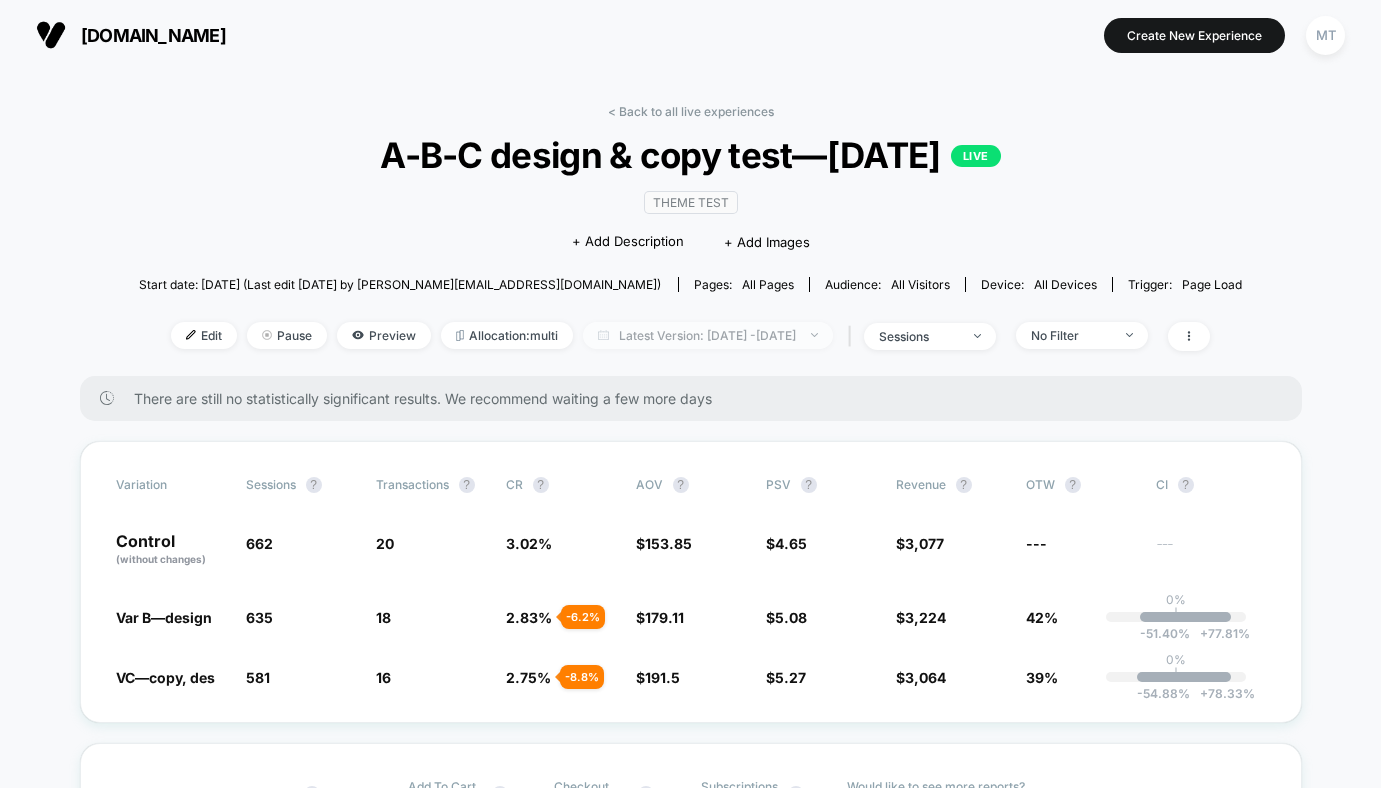 click on "Latest Version:     [DATE]    -    [DATE]" at bounding box center (708, 335) 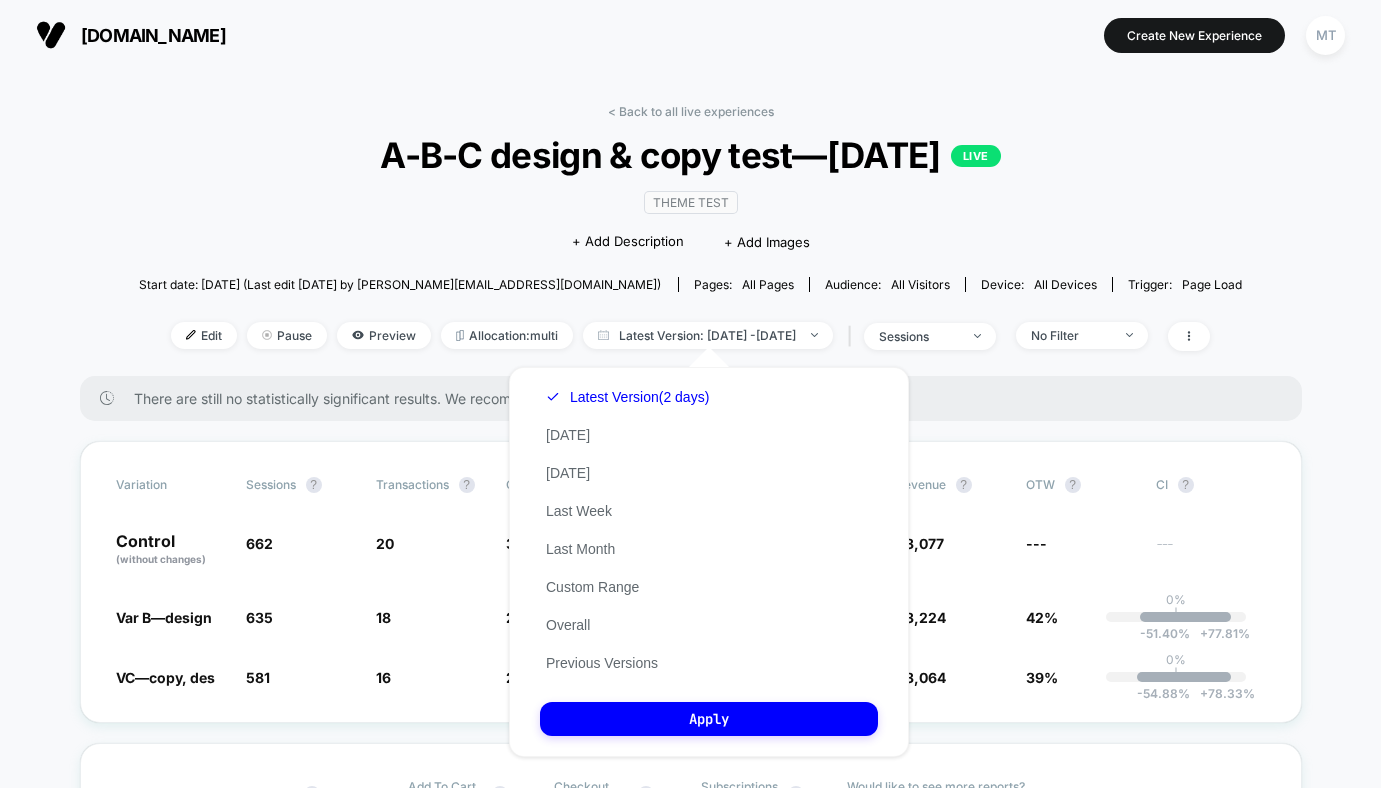 click on "Latest Version  (2 days) [DATE] [DATE] Last Week Last Month Custom Range Overall Previous Versions" at bounding box center (627, 530) 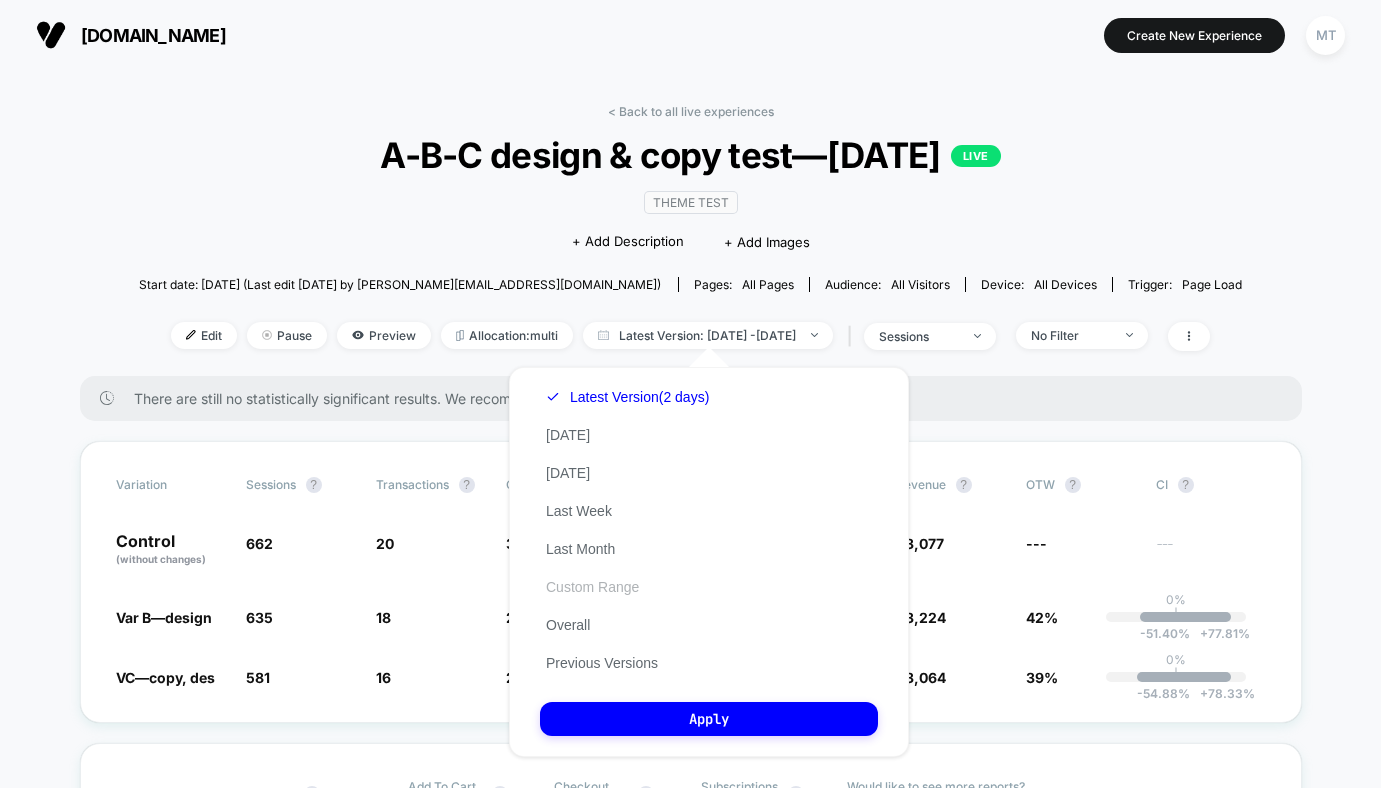 click on "Custom Range" at bounding box center (592, 587) 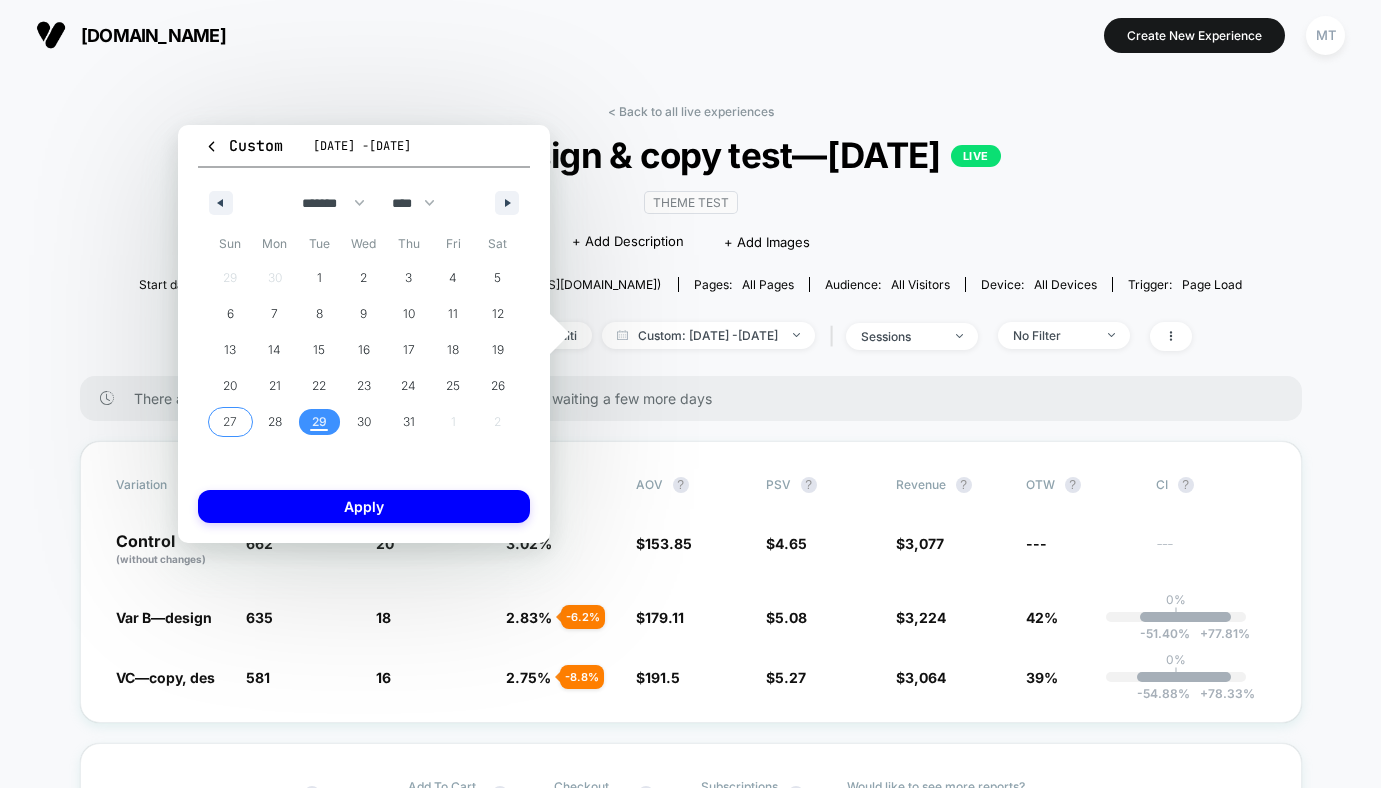 click on "27" at bounding box center (230, 422) 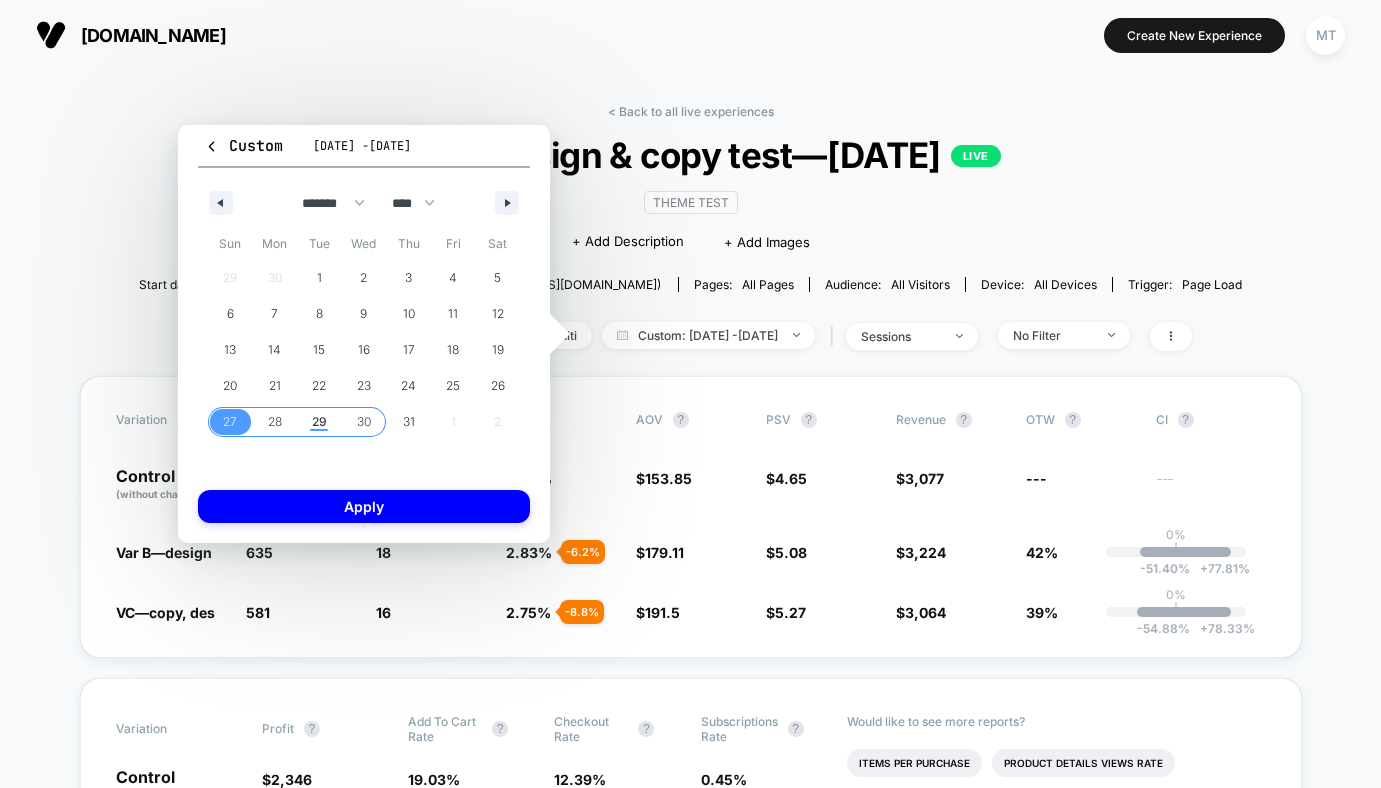 click on "30" at bounding box center [364, 422] 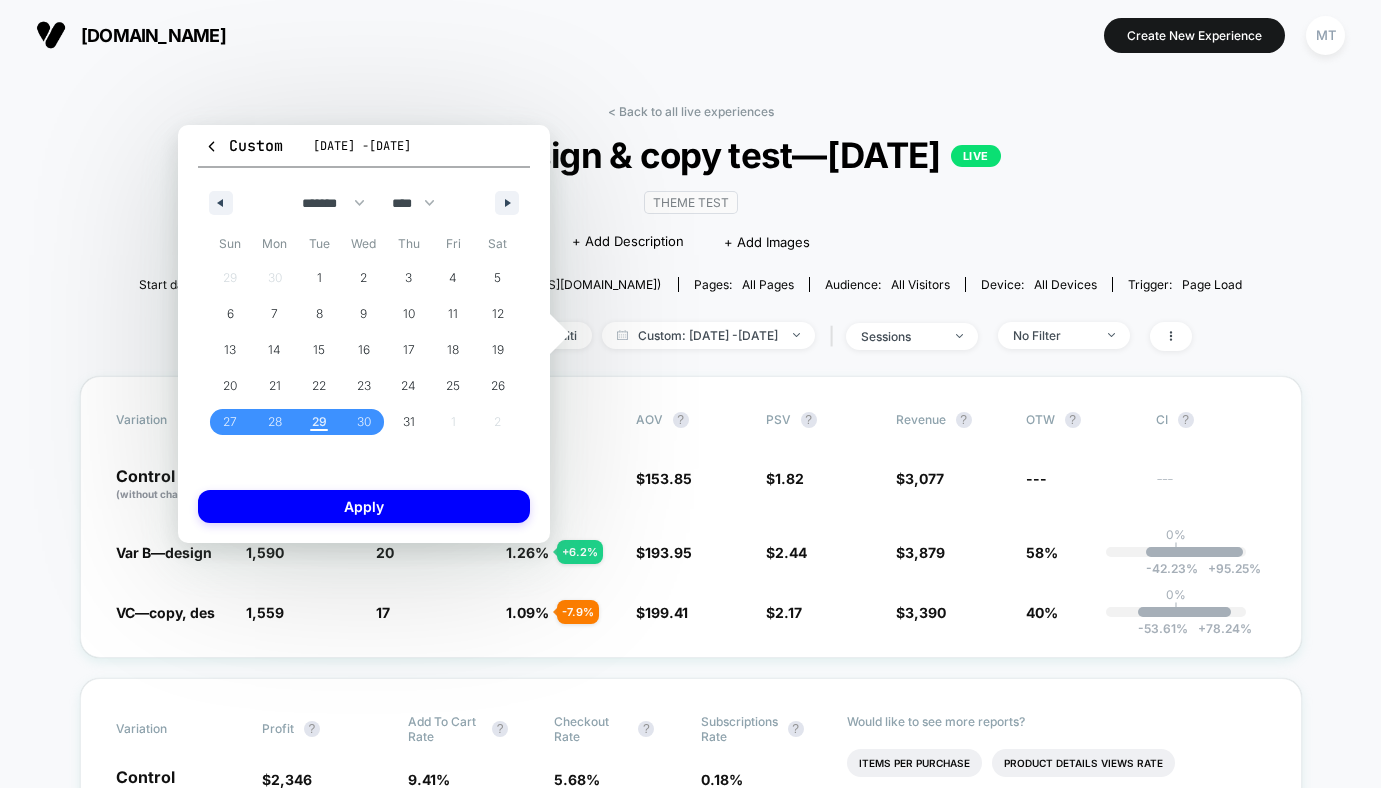 click on "Custom   [DATE]    -    [DATE] ******* ******** ***** ***** *** **** **** ****** ********* ******* ******** ******** **** **** **** **** **** **** **** **** **** **** **** **** **** **** **** **** **** **** **** **** **** **** **** **** **** **** **** **** **** **** **** **** **** **** **** **** **** **** **** **** **** **** **** **** **** **** **** **** **** **** **** **** **** **** **** **** **** **** **** **** **** **** **** **** **** **** **** **** **** **** **** **** **** **** **** **** **** **** **** **** **** **** **** **** **** **** **** **** **** **** **** **** **** **** **** **** **** **** **** **** **** **** **** **** **** **** **** **** **** **** **** **** **** **** **** **** **** **** **** **** **** Sun Mon Tue Wed Thu Fri Sat 29 30 1 2 3 4 5 6 7 8 9 10 11 12 13 14 15 16 17 18 19 20 21 22 23 24 25 26 27 28 29 30 31 1 2 Apply" at bounding box center [364, 334] 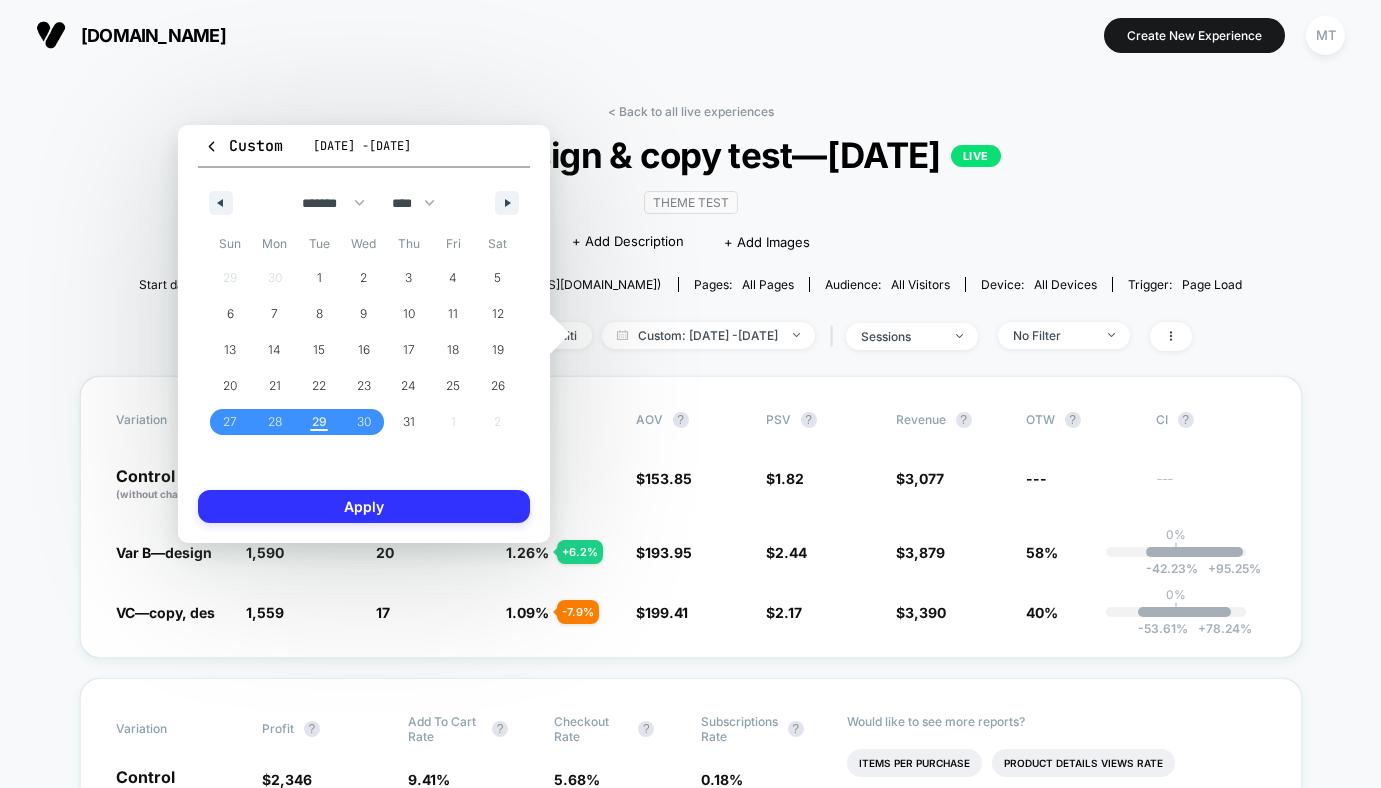 click on "Apply" at bounding box center (364, 506) 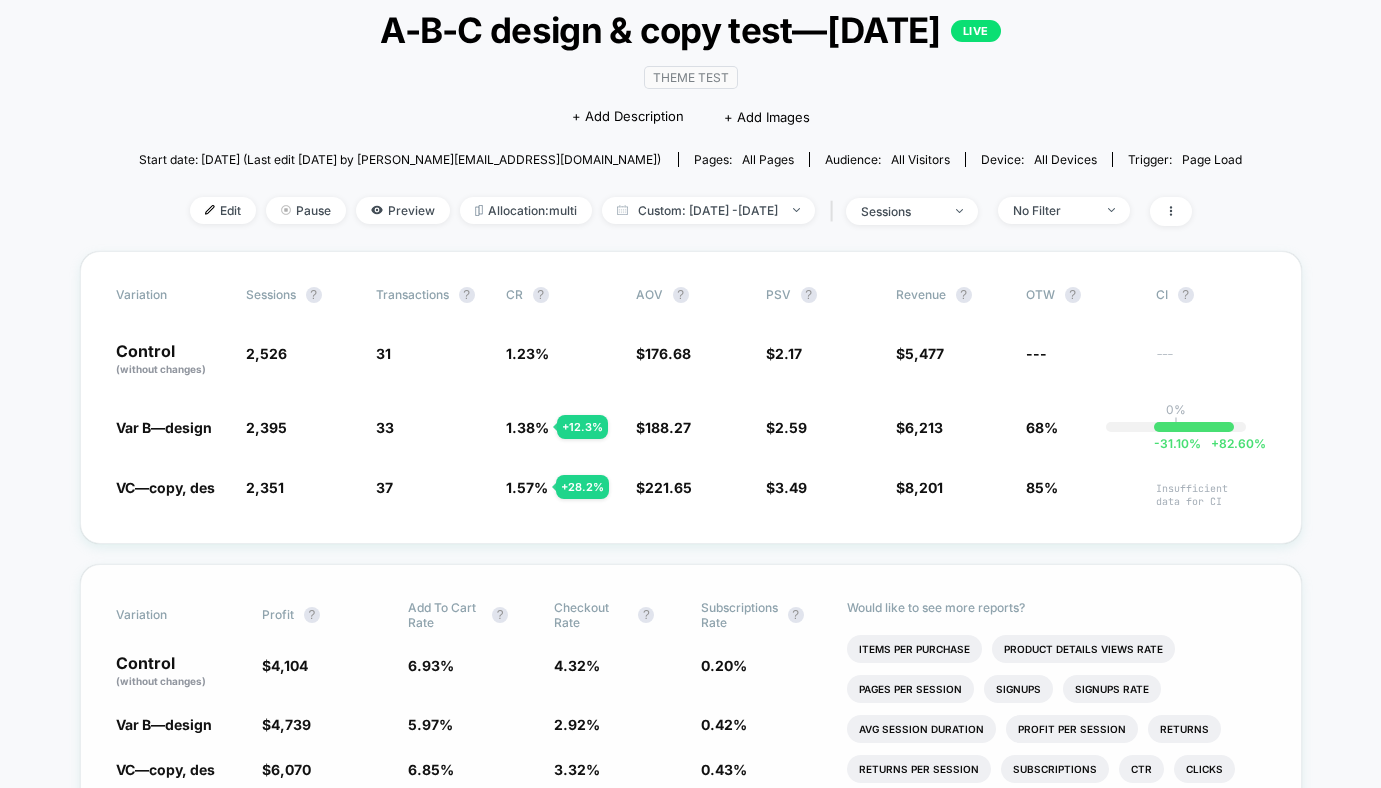 scroll, scrollTop: 0, scrollLeft: 0, axis: both 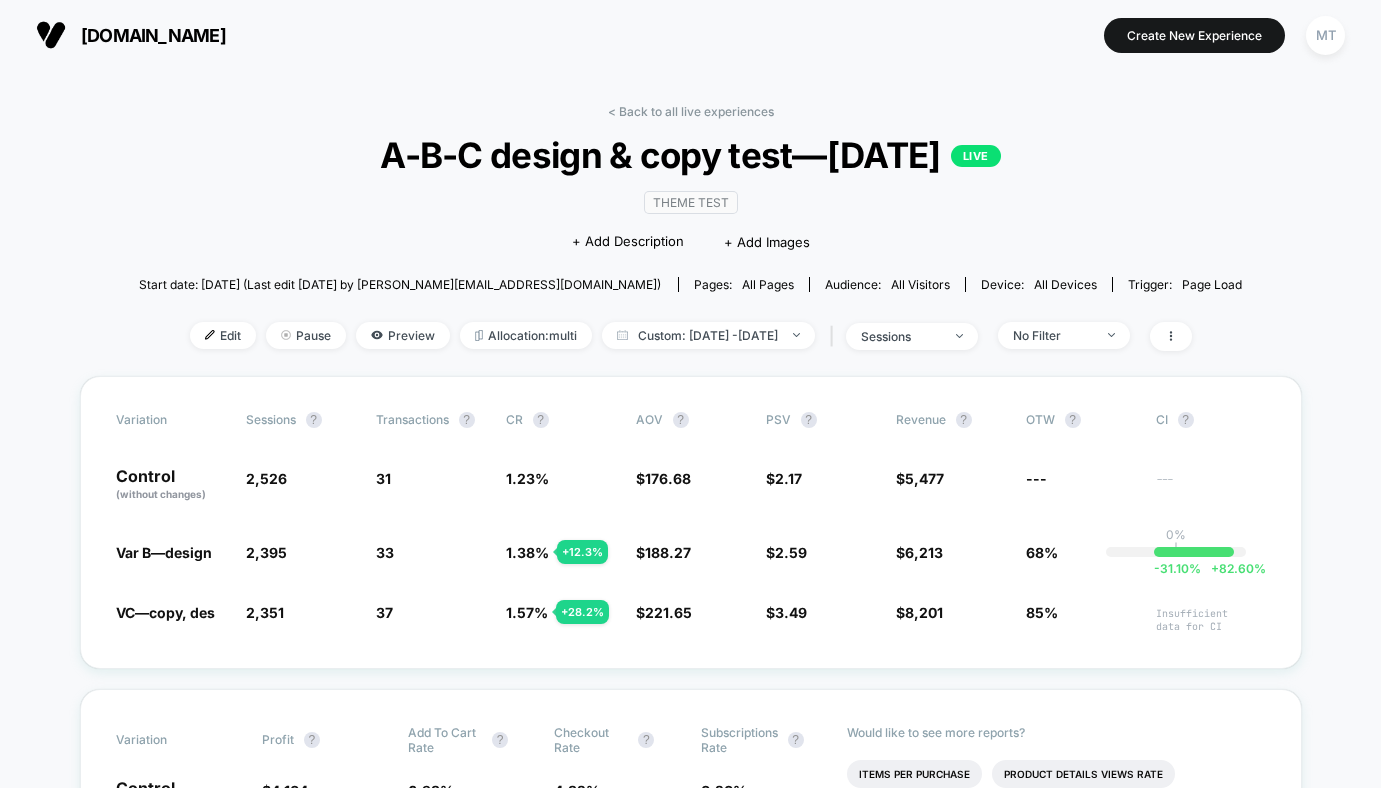 click on "< Back to all live experiences  A-B-C design & copy test—[DATE] LIVE Theme Test Click to edit experience details + Add Description + Add Images Start date: [DATE] (Last edit [DATE] by [PERSON_NAME][EMAIL_ADDRESS][DOMAIN_NAME]) Pages: all pages Audience: All Visitors Device: all devices Trigger: Page Load Edit Pause  Preview Allocation:  multi Custom:     [DATE]    -    [DATE] |   sessions   No Filter Variation Sessions ? Transactions ? CR ? AOV ? PSV ? Revenue ? OTW ? CI ? Control (without changes) 2,526 31 1.23 % $ 176.68 $ 2.17 $ 5,477 --- --- Var B—design 2,395 - 5.2 % 33 + 12.3 % 1.38 % + 12.3 % $ 188.27 + 6.6 % $ 2.59 + 19.6 % $ 6,213 + 19.6 % 68% 0% | -31.10 % + 82.60 % VC—copy, des 2,351 - 6.9 % 37 + 28.2 % 1.57 % + 28.2 % $ 221.65 + 25.5 % $ 3.49 + 60.9 % $ 8,201 + 60.9 % 85% Insufficient  data for CI Variation Profit ? Add To Cart Rate ? Checkout Rate ? Subscriptions Rate ? Control (without changes) $ 4,104 6.93 % 4.32 % 0.20 % Var B—design $ 4,739 + 21.8 % 5.97 % - 13.8 % 2.92 % - 32.3 % 0.42 %" at bounding box center (691, 3869) 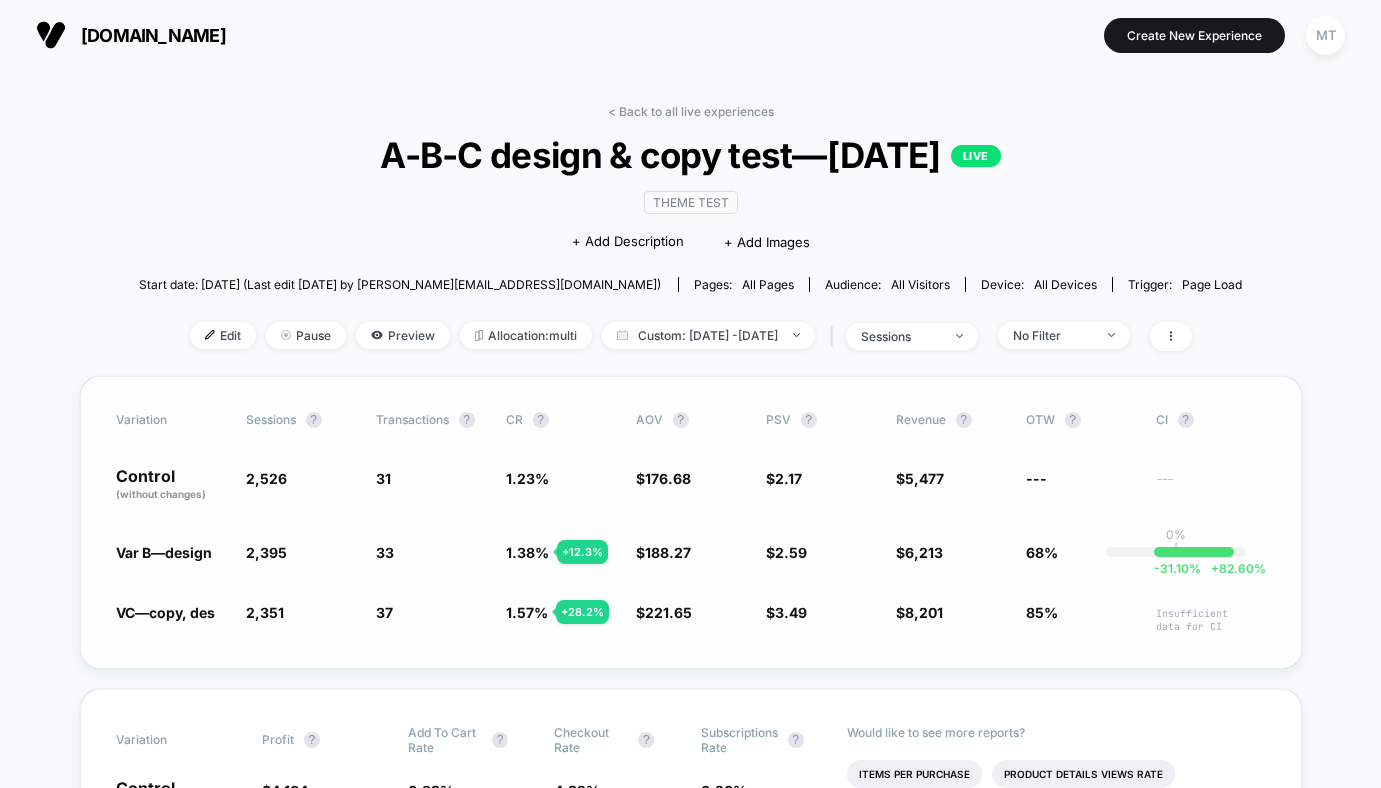 click on "1.57 %" 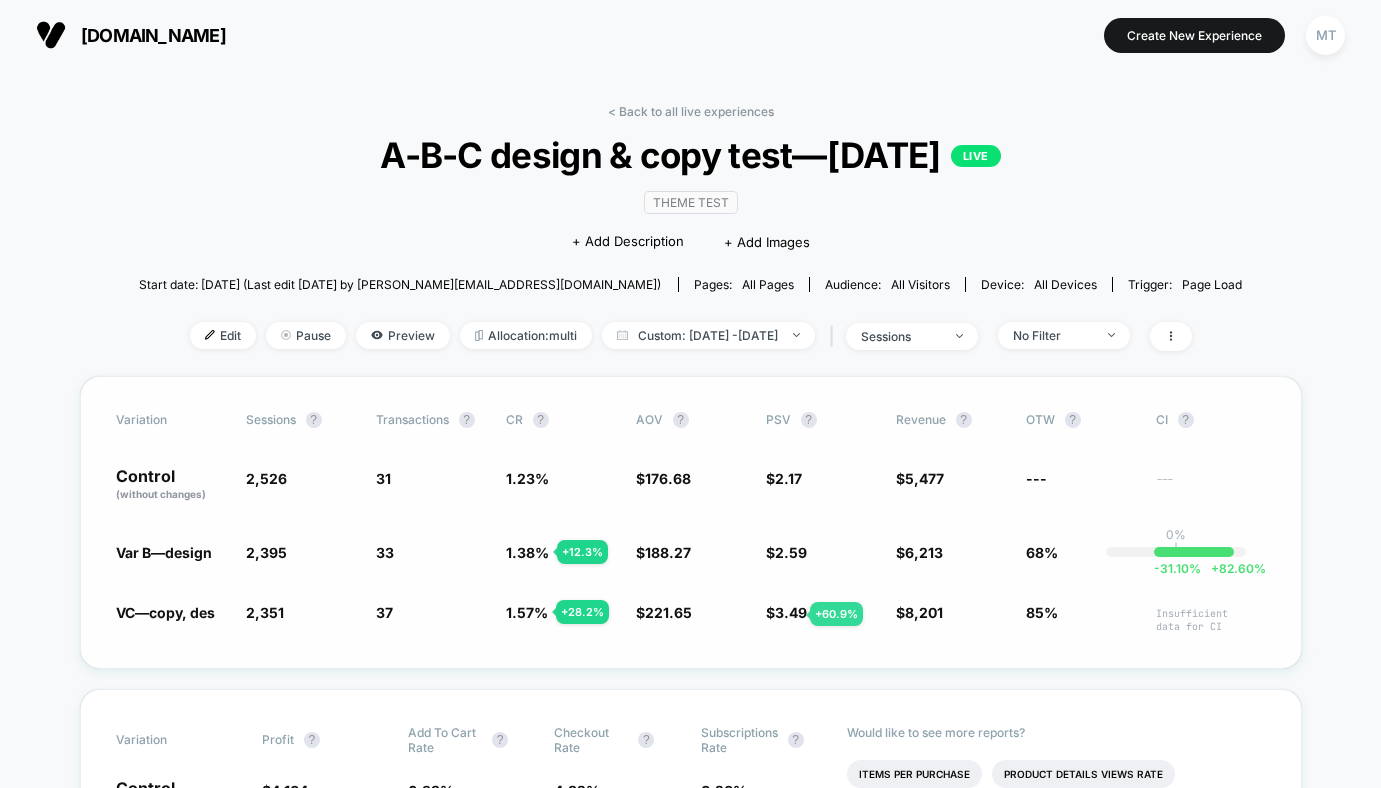 click on "3.49" at bounding box center (791, 612) 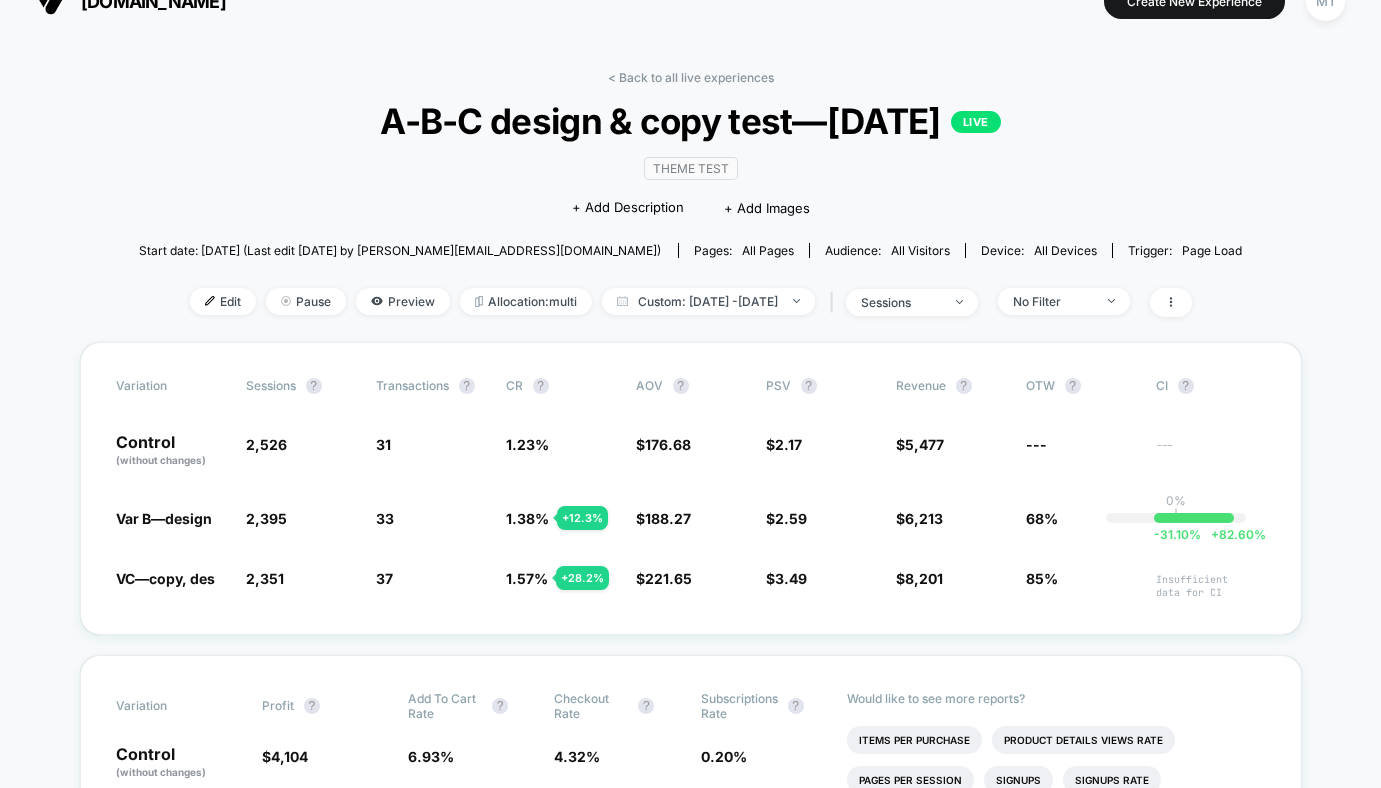 scroll, scrollTop: 43, scrollLeft: 0, axis: vertical 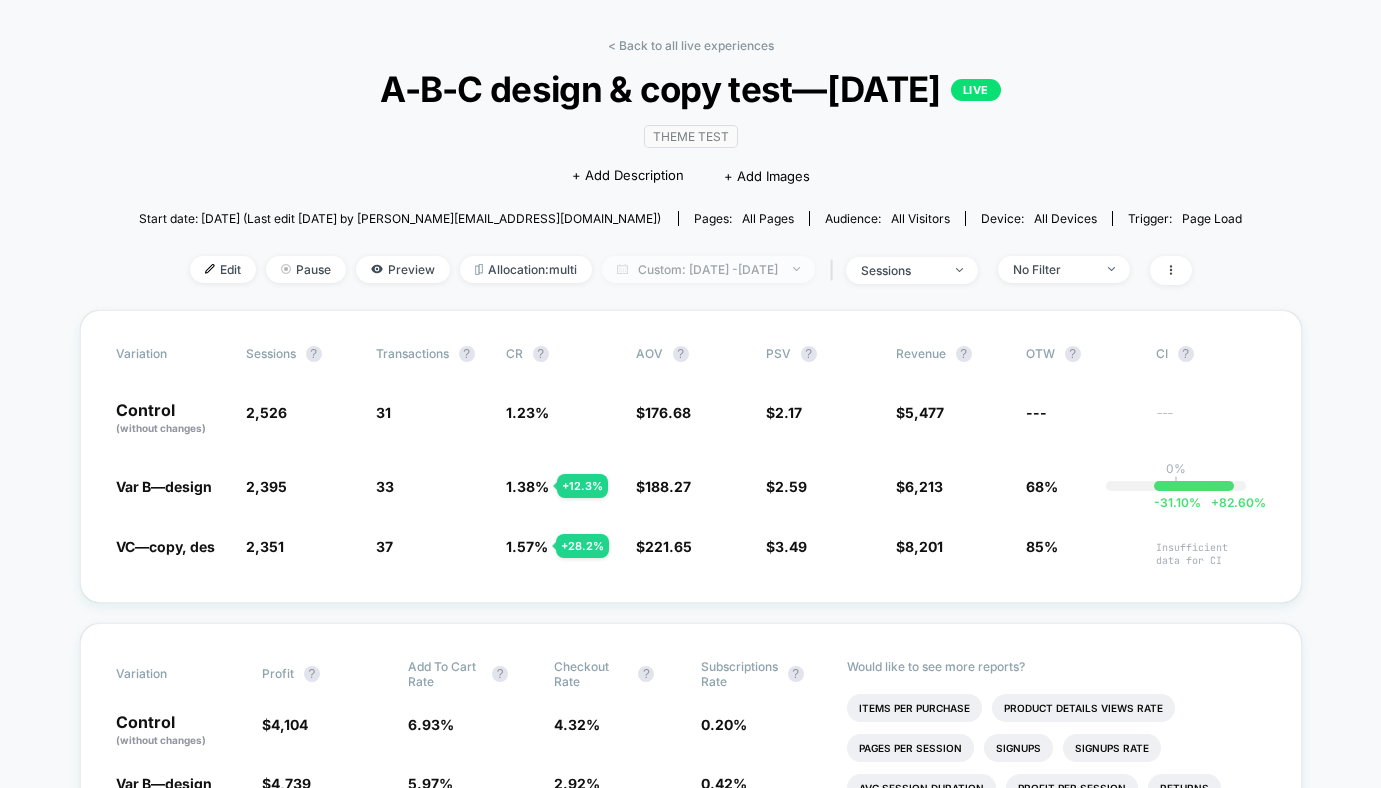 click on "Custom:     [DATE]    -    [DATE]" at bounding box center (708, 269) 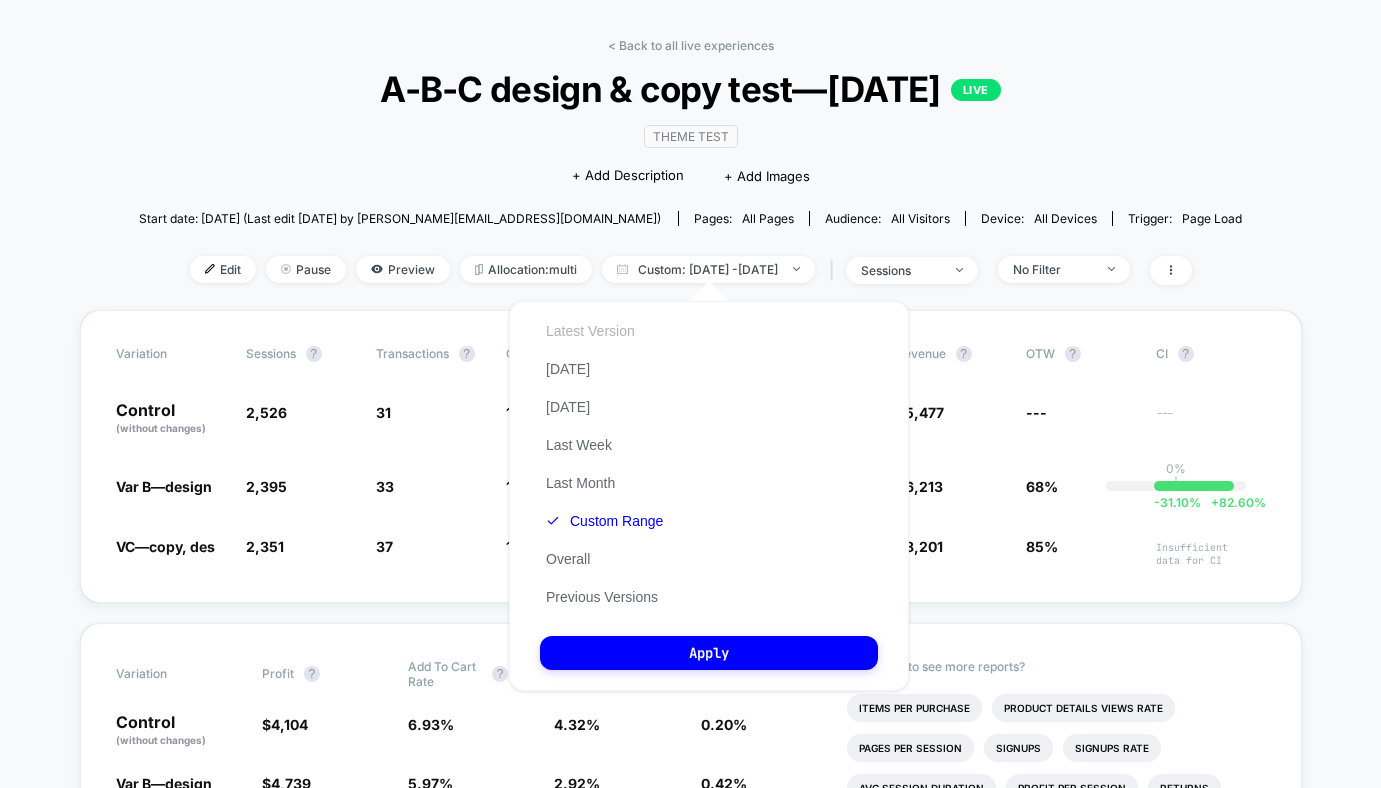 click on "Latest Version" at bounding box center [590, 331] 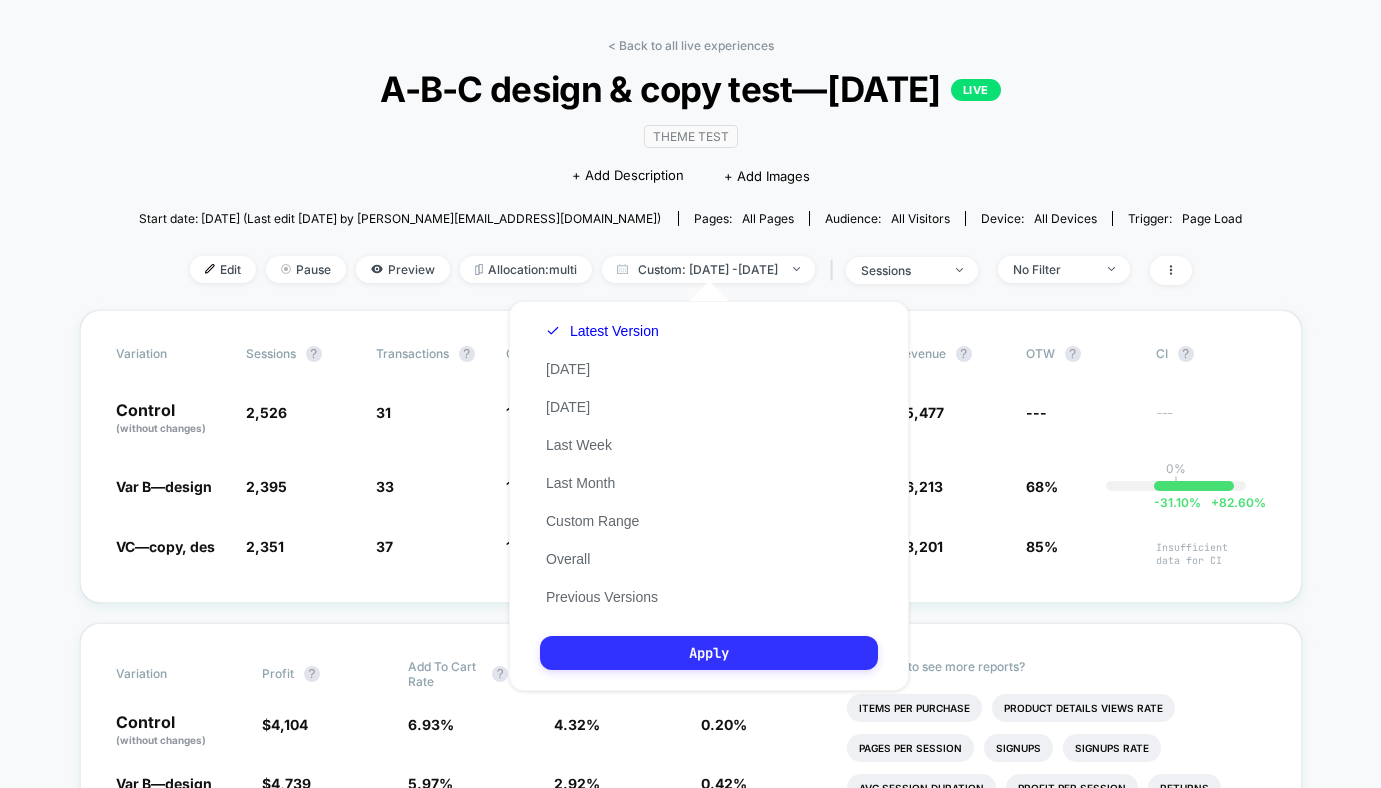 click on "Apply" at bounding box center [709, 653] 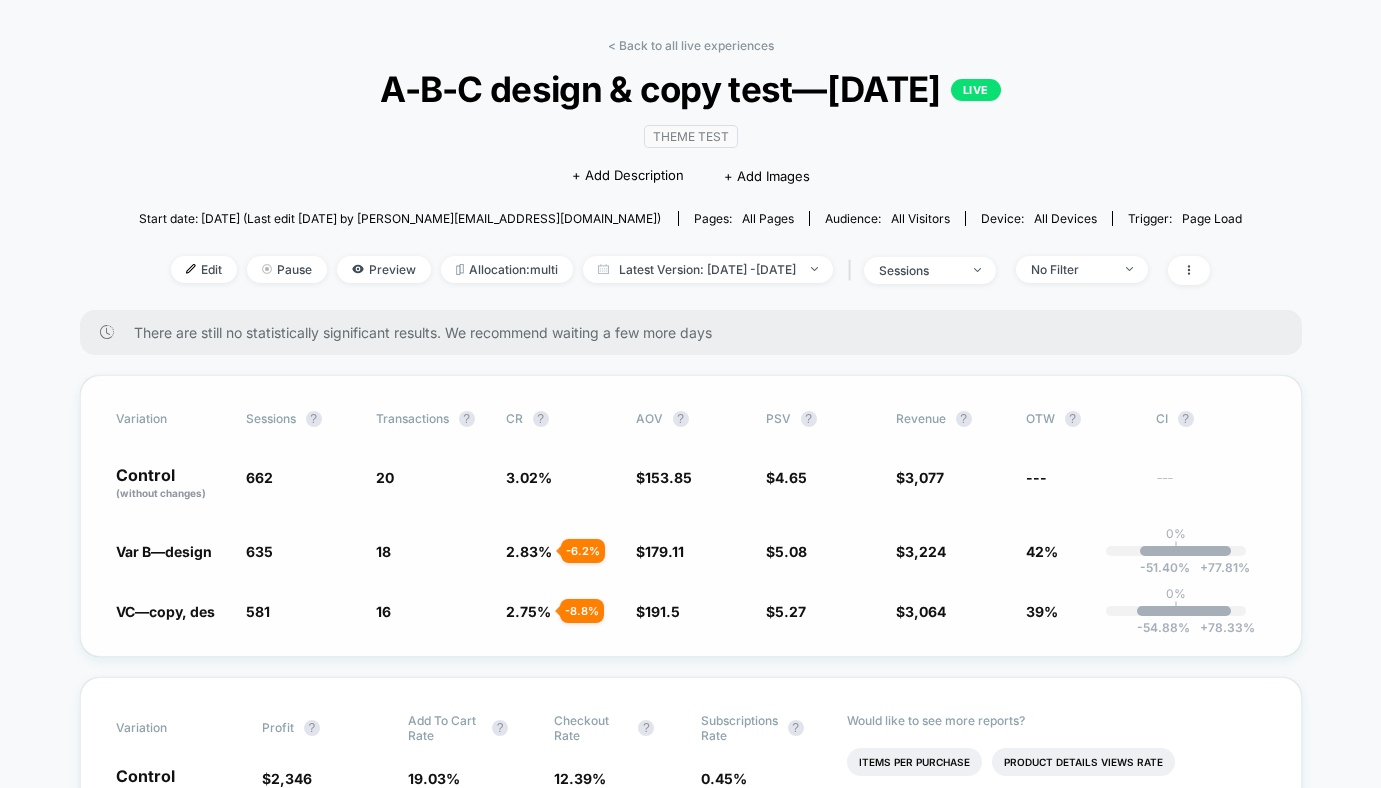 click on "2.75 %" 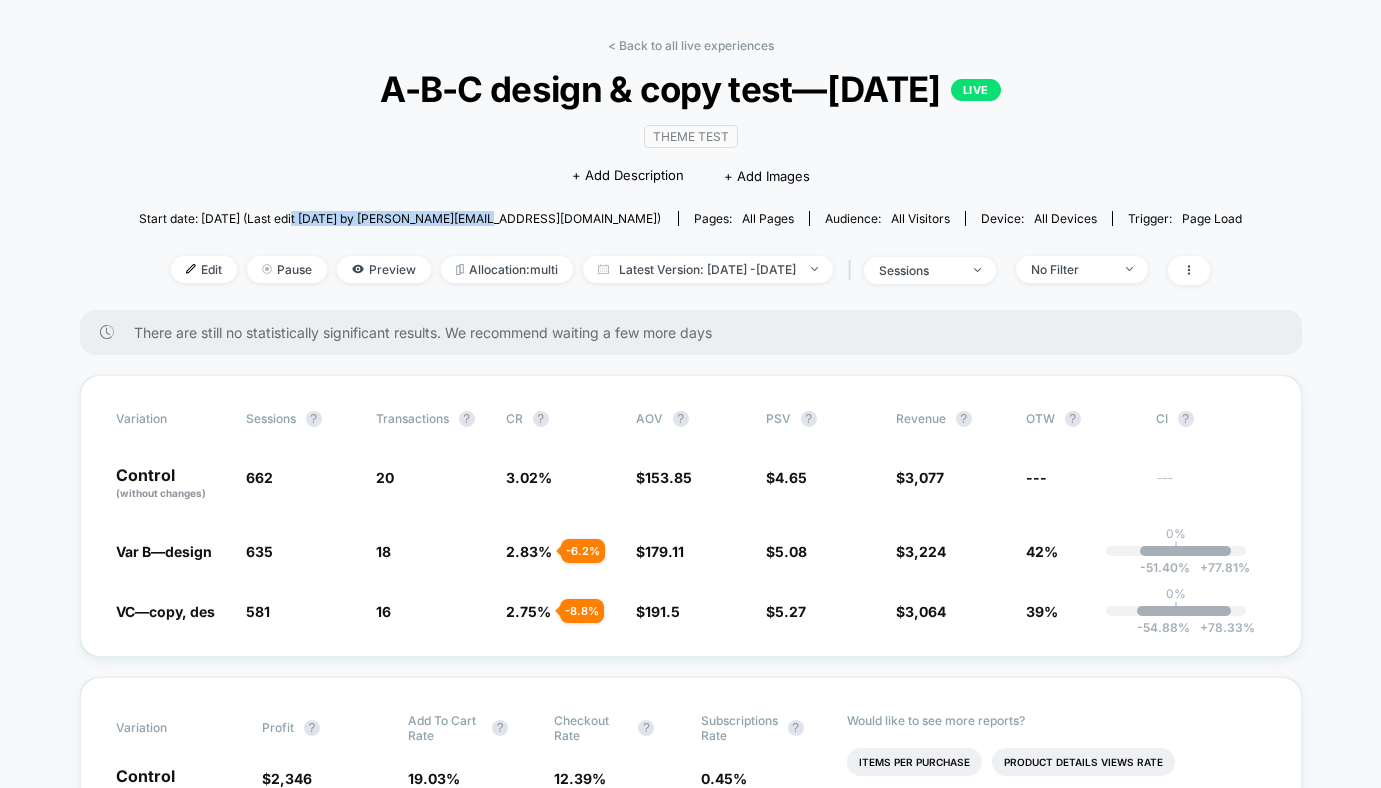 drag, startPoint x: 368, startPoint y: 210, endPoint x: 555, endPoint y: 212, distance: 187.0107 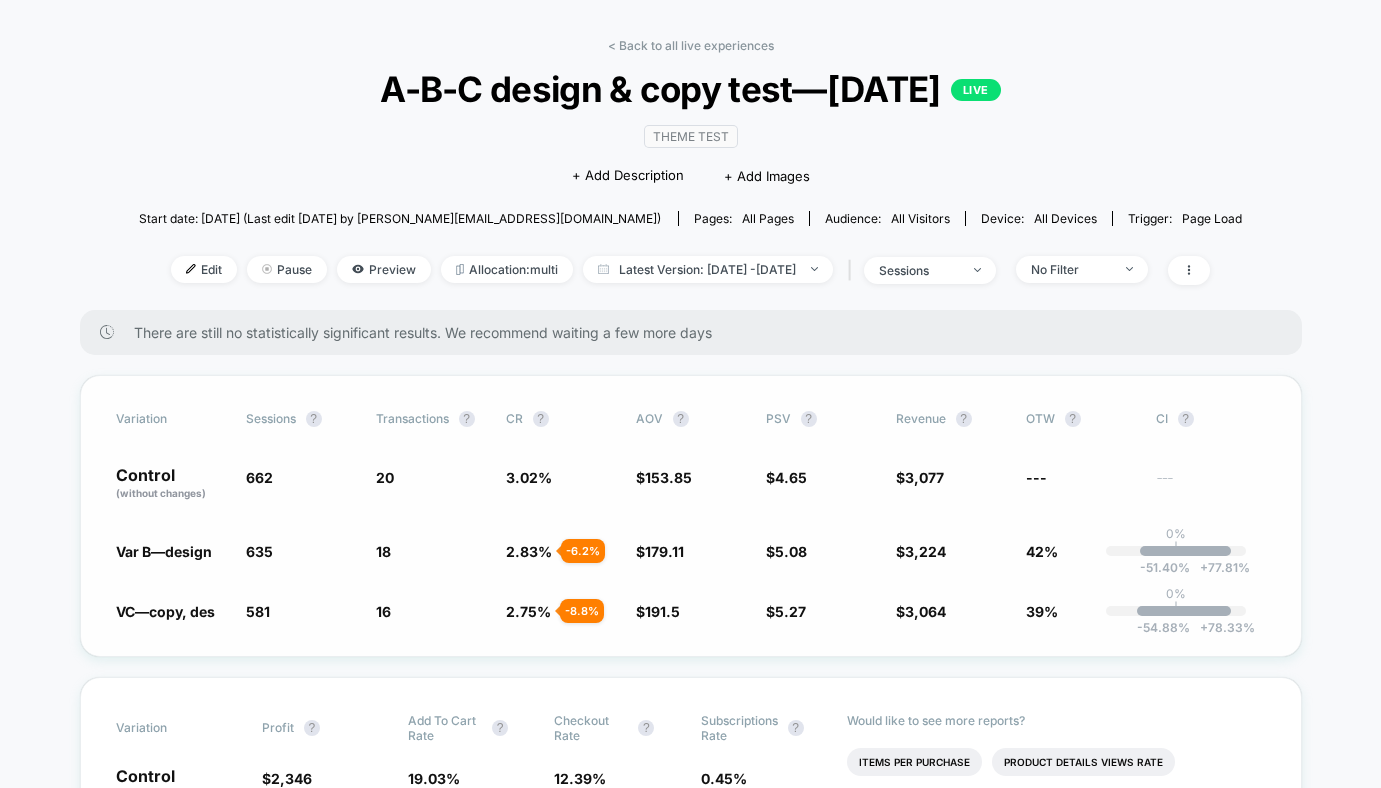 scroll, scrollTop: 79, scrollLeft: 0, axis: vertical 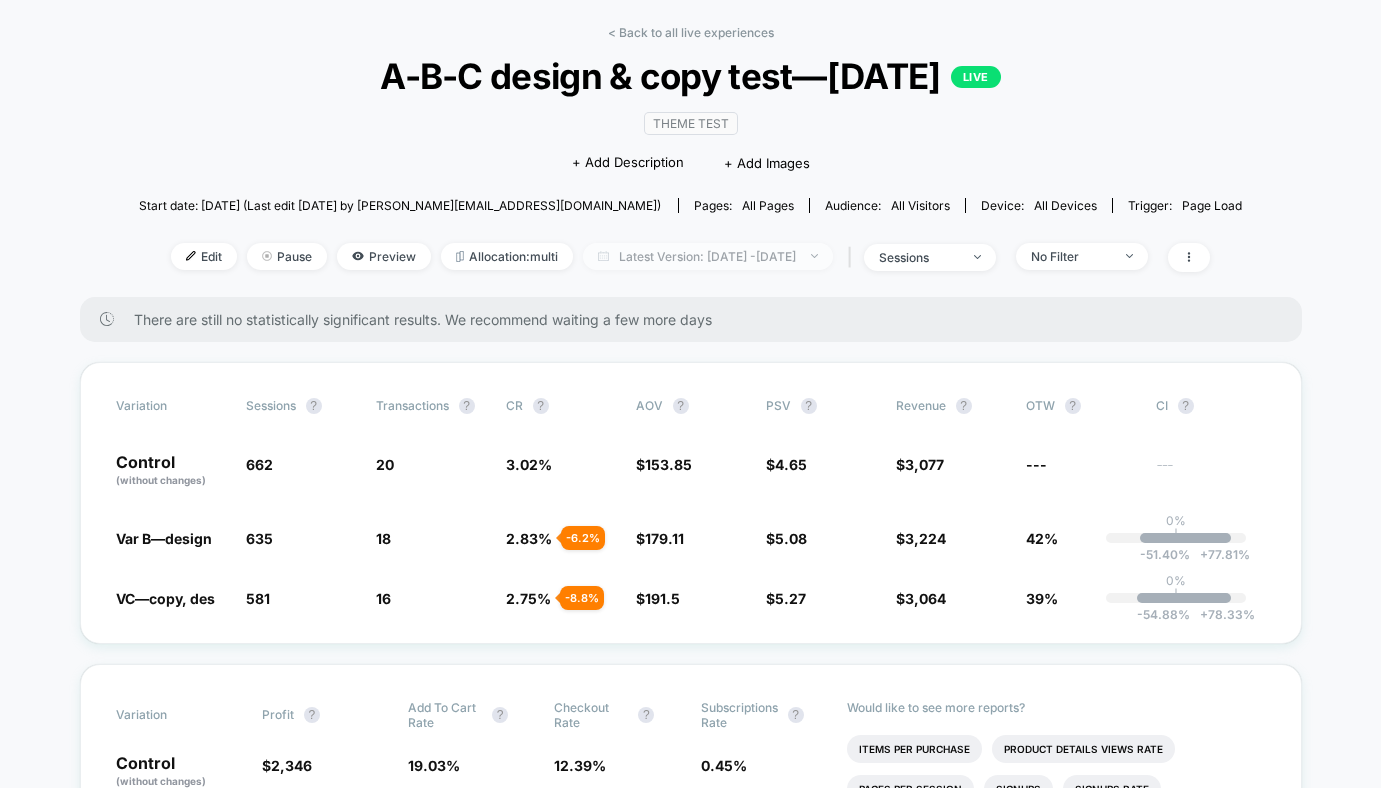 click on "Latest Version:     [DATE]    -    [DATE]" at bounding box center (708, 256) 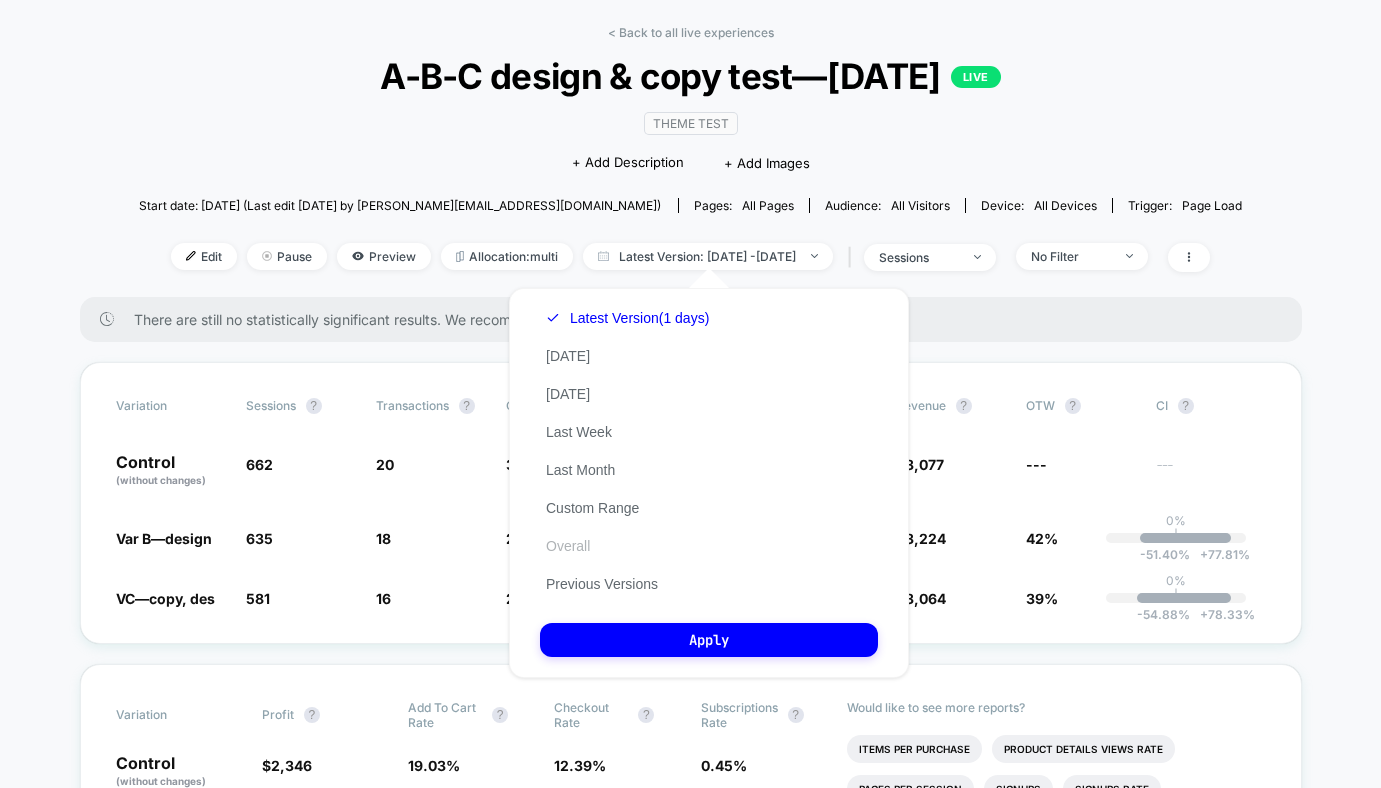 click on "Overall" at bounding box center [568, 546] 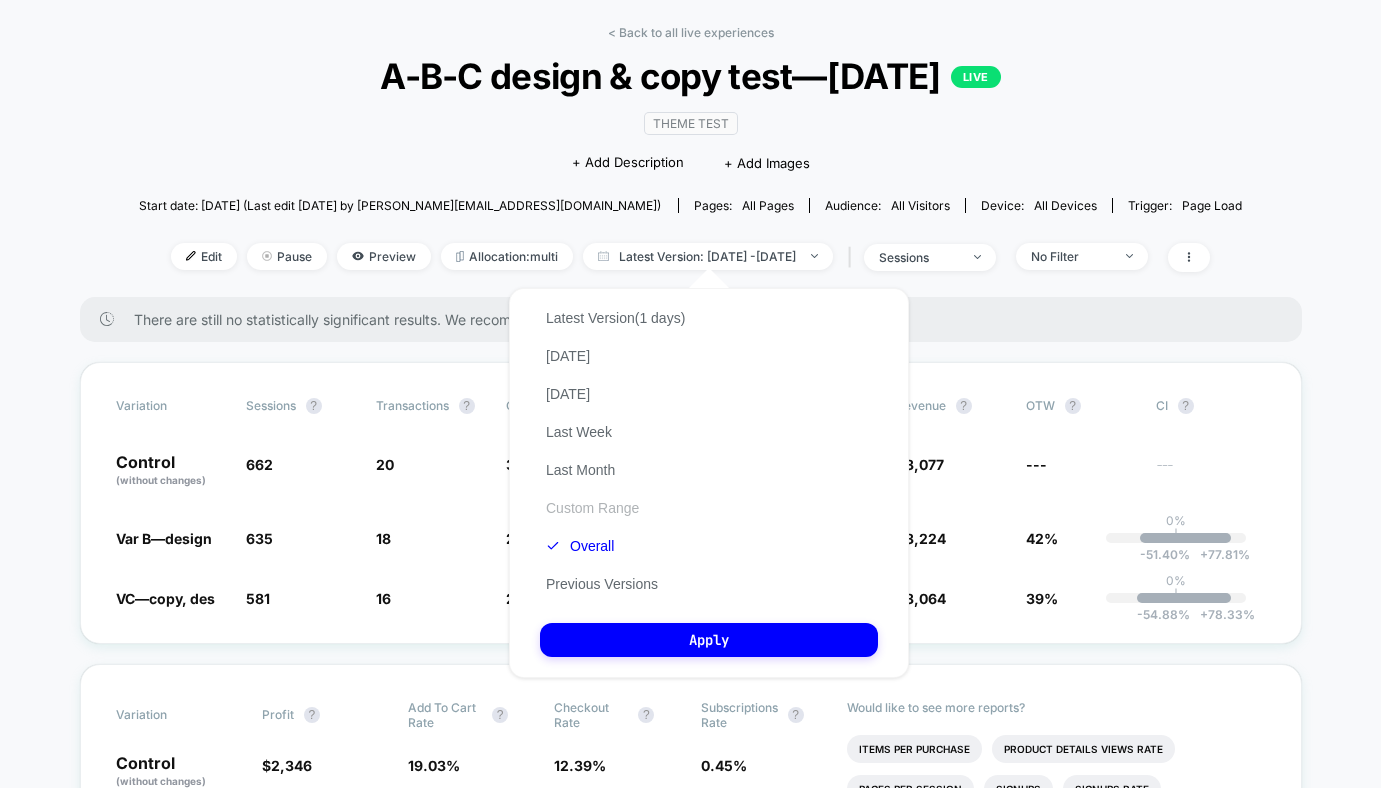 click on "Custom Range" at bounding box center [592, 508] 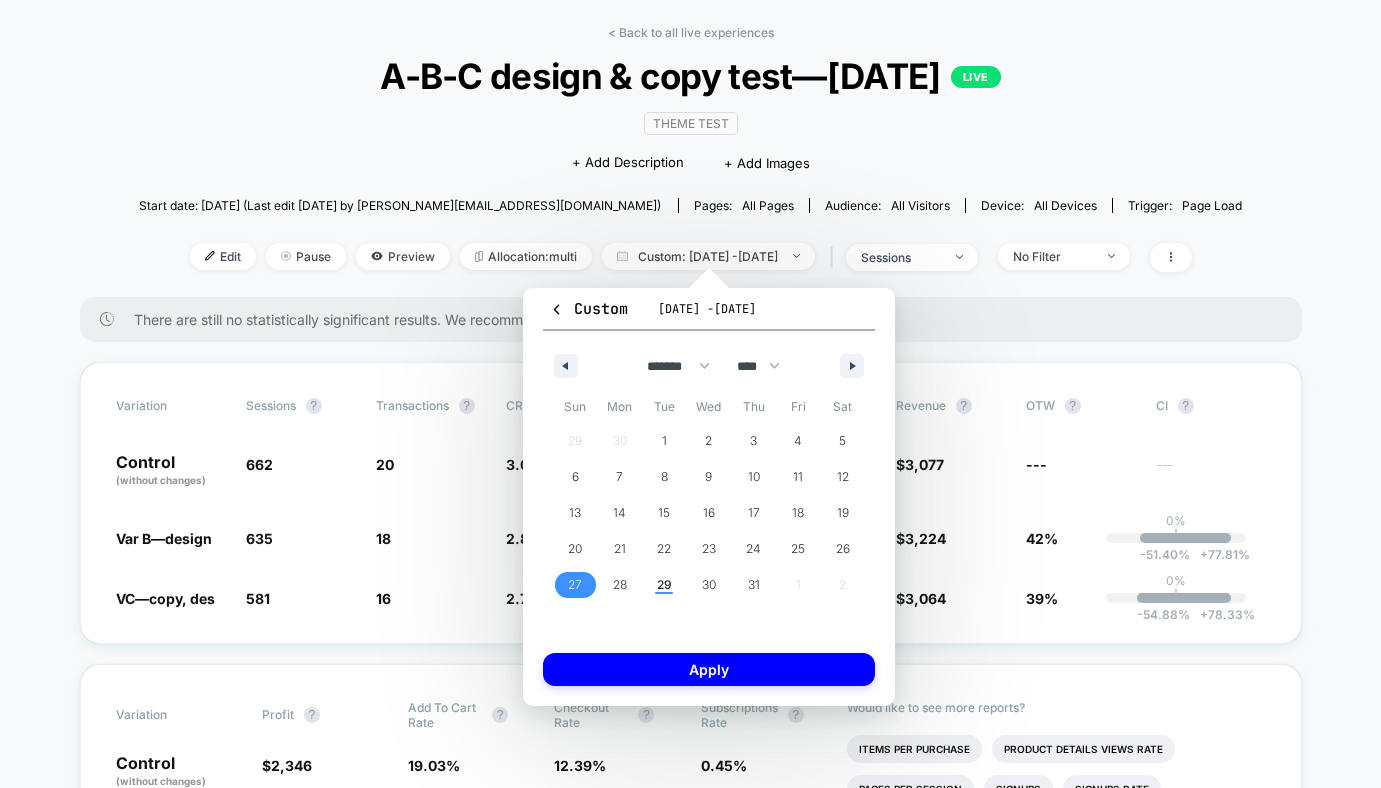 click on "27" at bounding box center [575, 585] 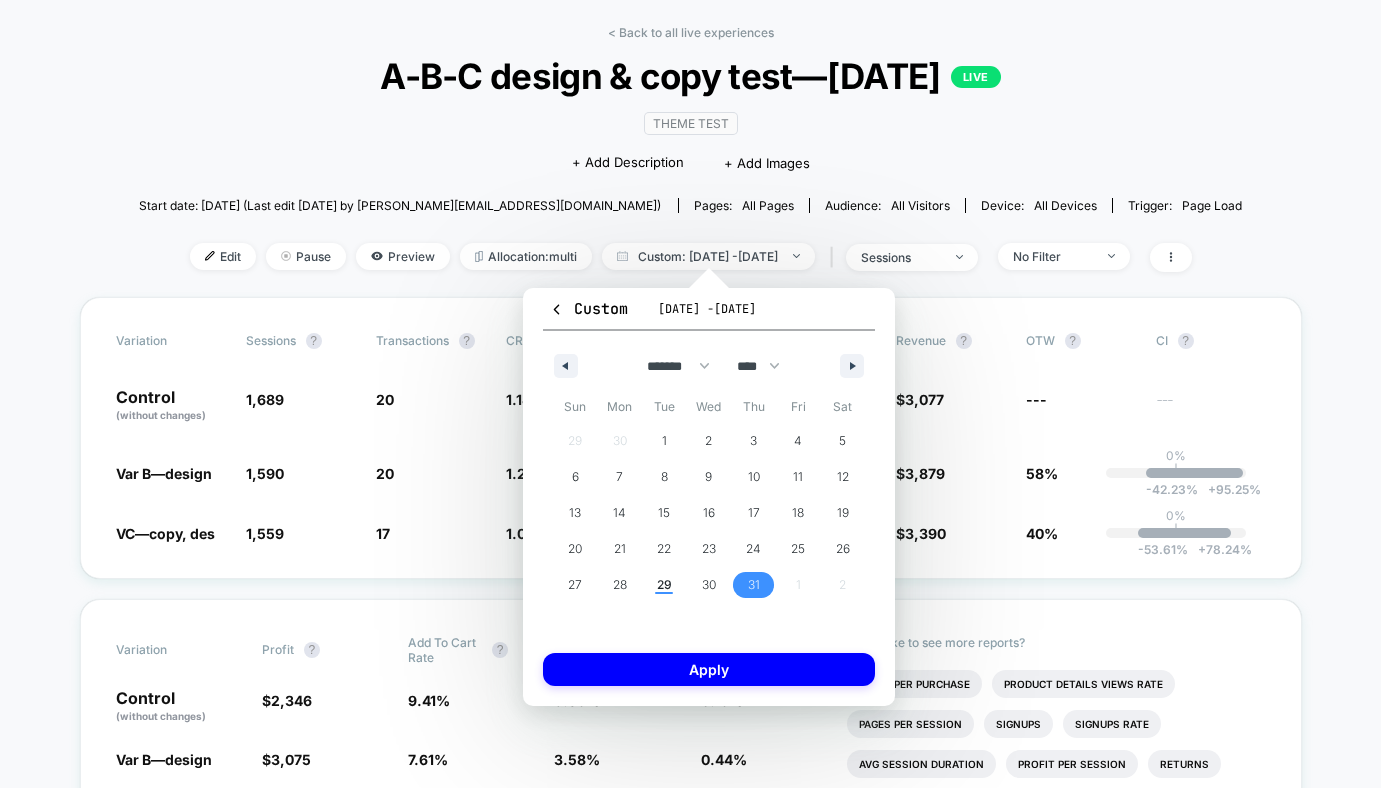 click on "31" at bounding box center [753, 585] 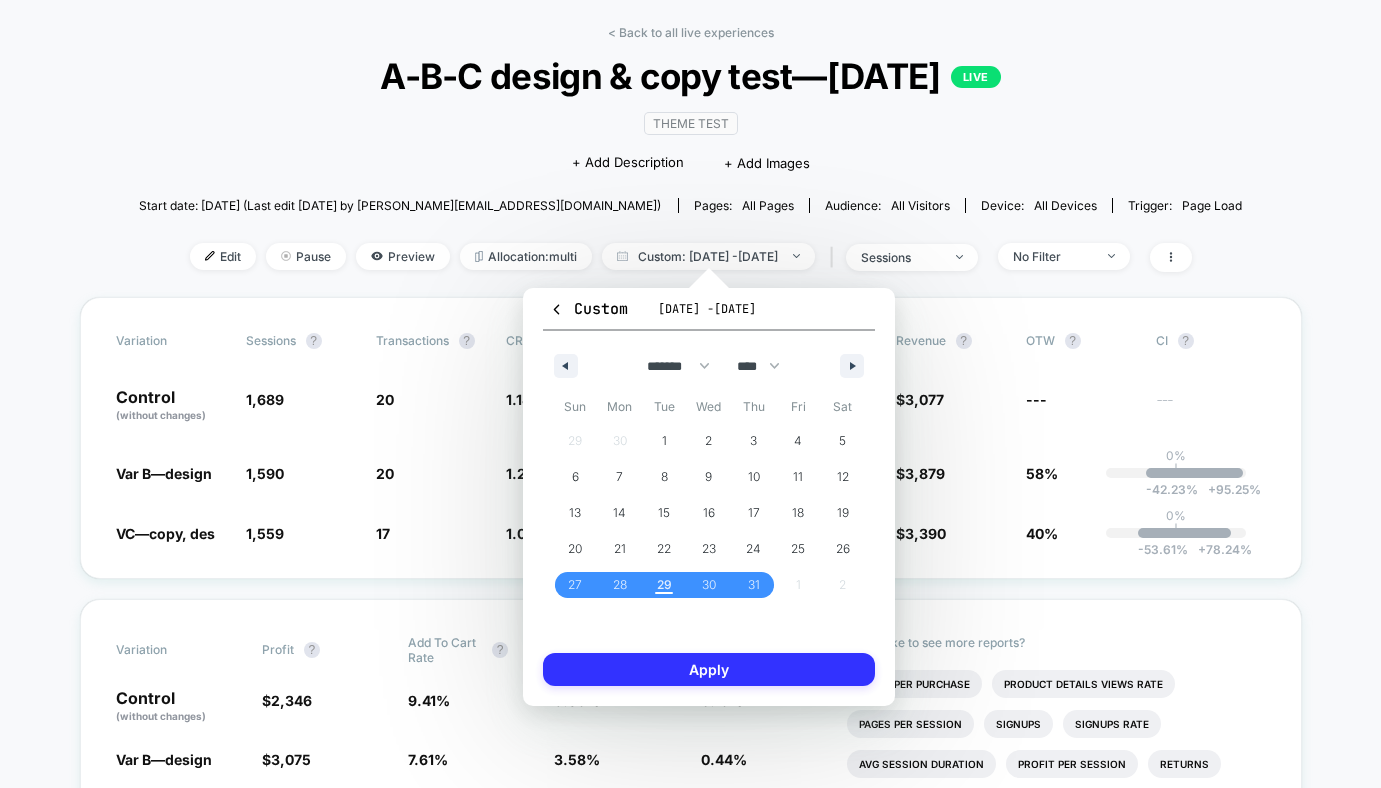 click on "Apply" at bounding box center [709, 669] 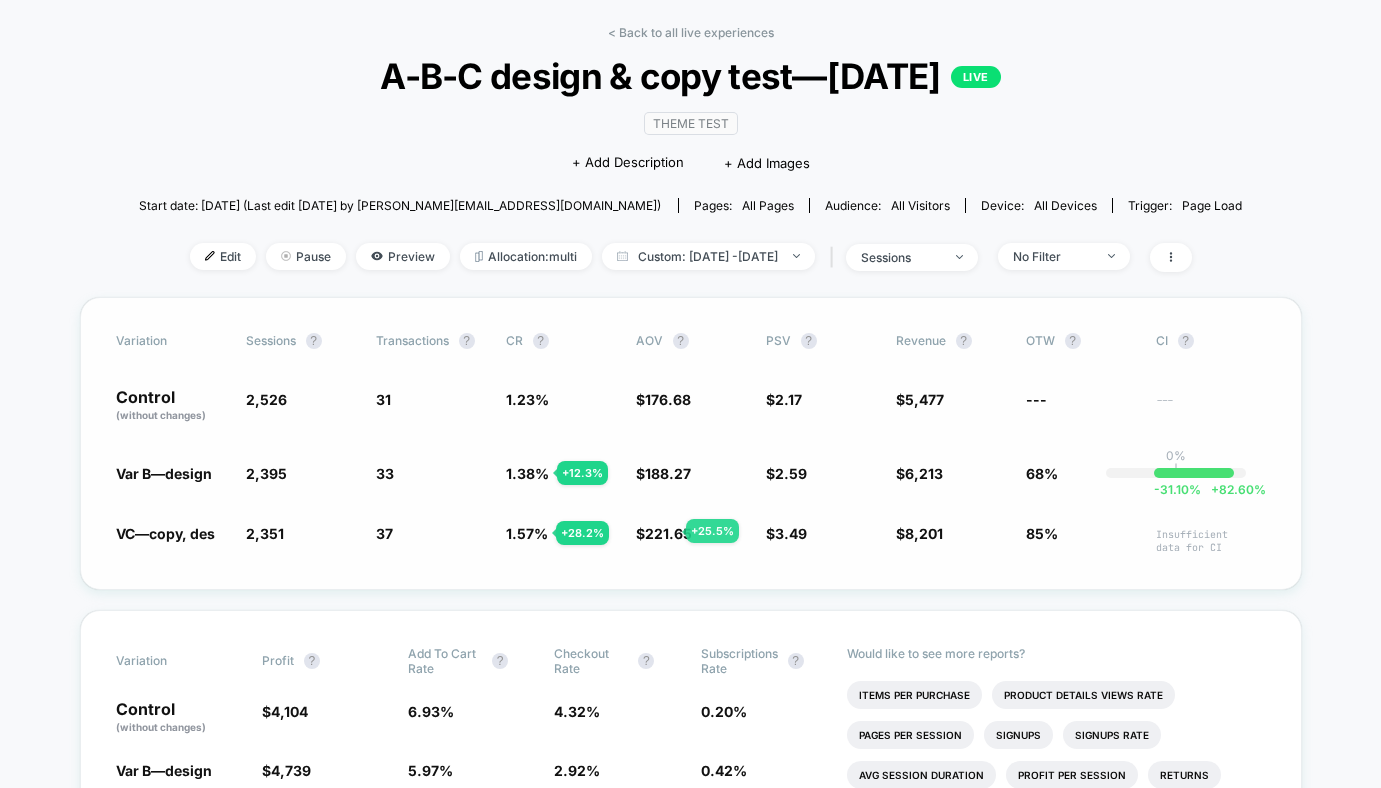 click on "221.65" at bounding box center [668, 533] 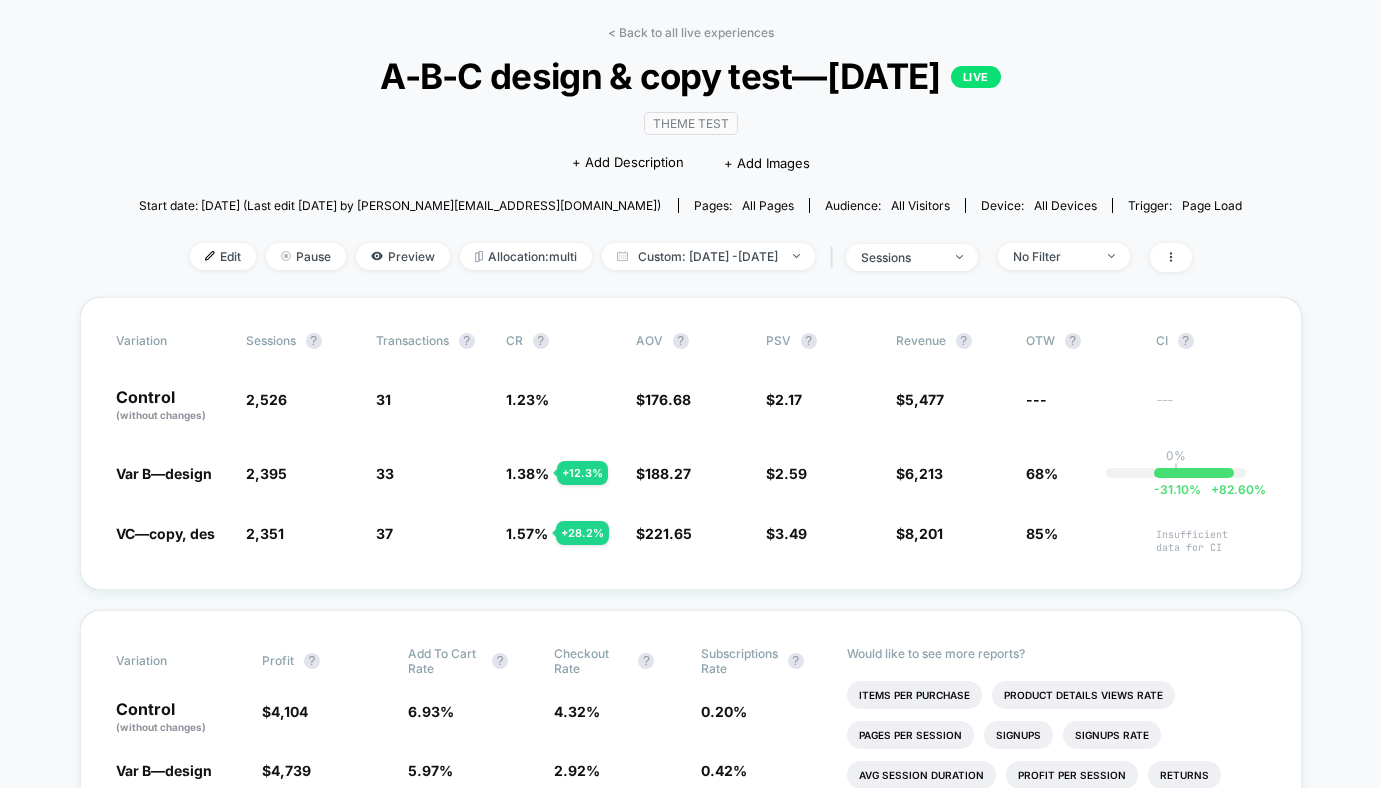 click on "Start date: [DATE] (Last edit [DATE] by [PERSON_NAME][EMAIL_ADDRESS][DOMAIN_NAME])" at bounding box center [400, 205] 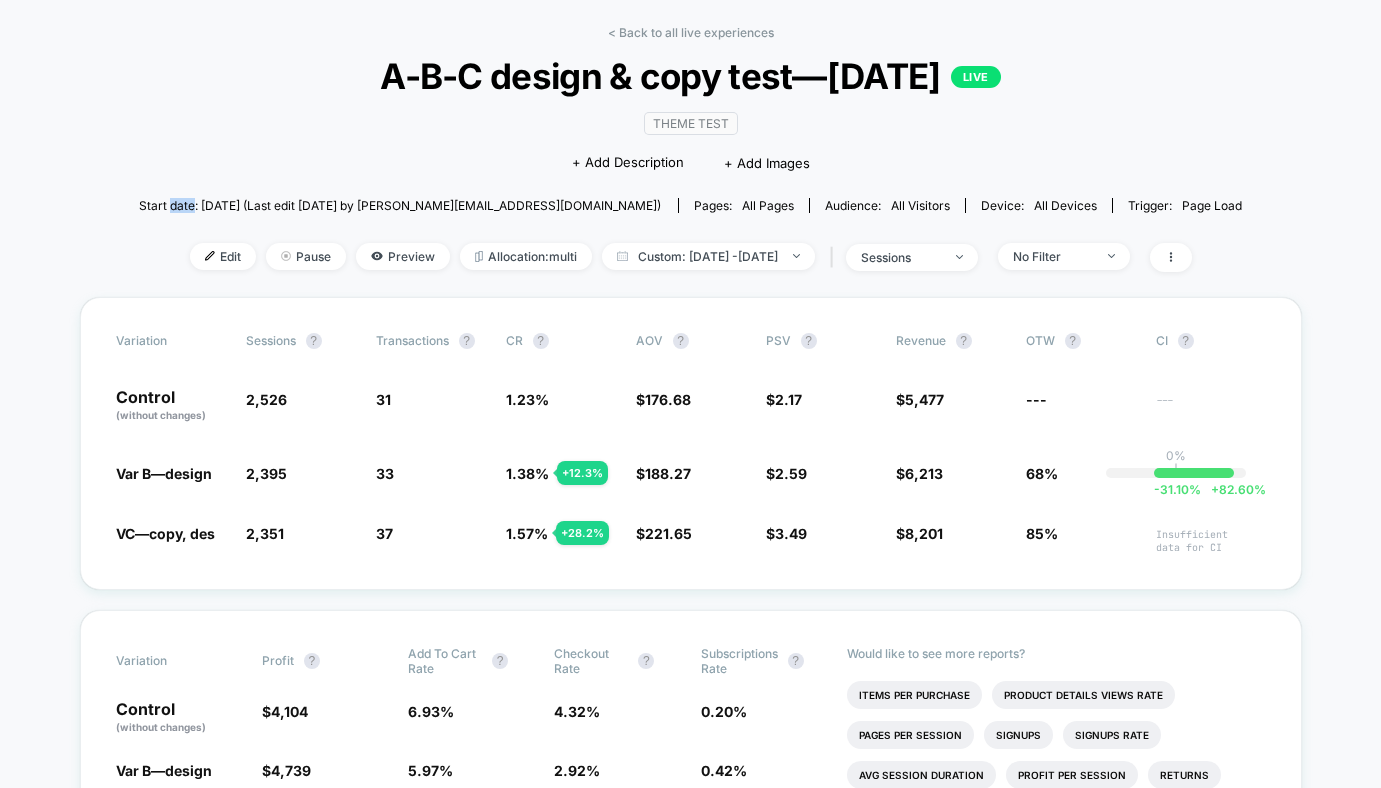 click on "Start date: [DATE] (Last edit [DATE] by [PERSON_NAME][EMAIL_ADDRESS][DOMAIN_NAME])" at bounding box center (400, 205) 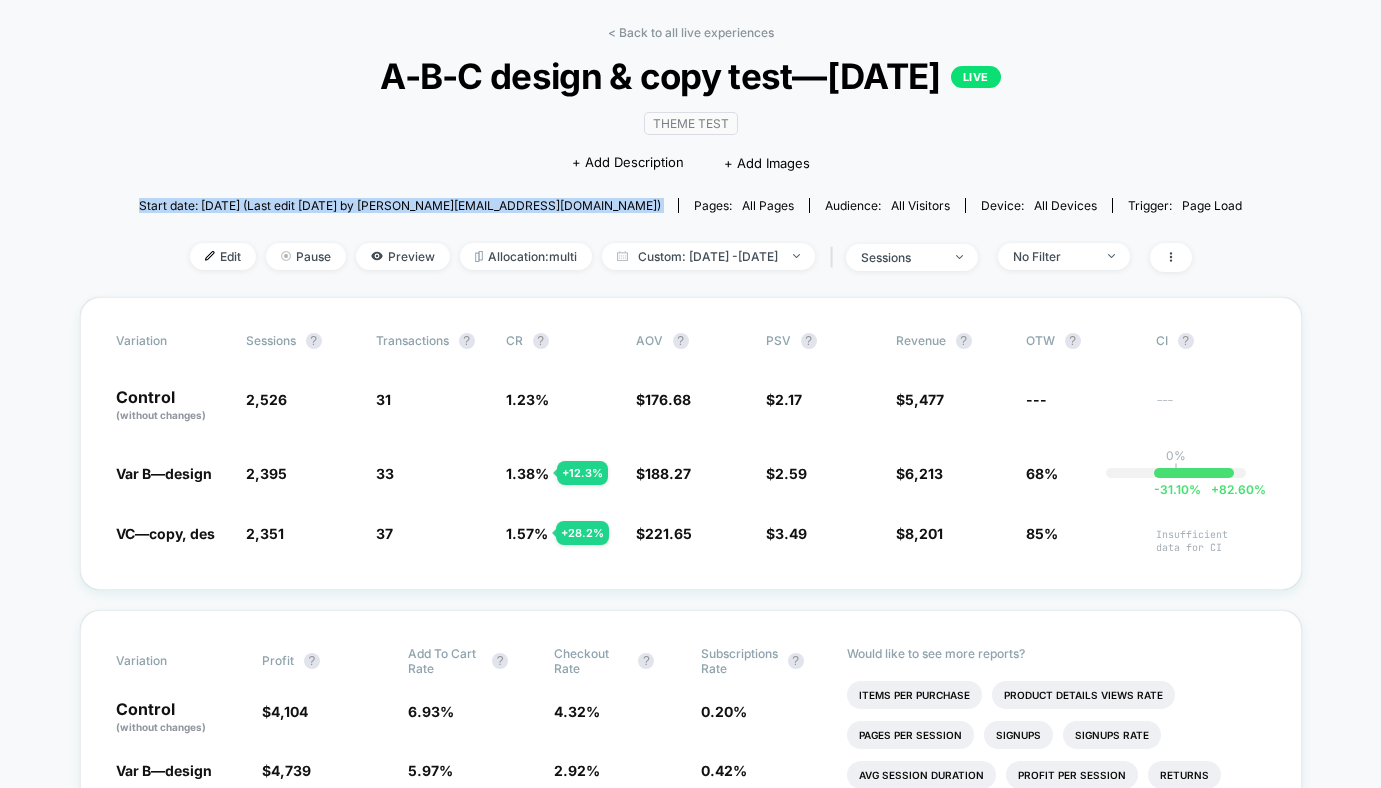 click on "Start date: [DATE] (Last edit [DATE] by [PERSON_NAME][EMAIL_ADDRESS][DOMAIN_NAME])" at bounding box center (400, 205) 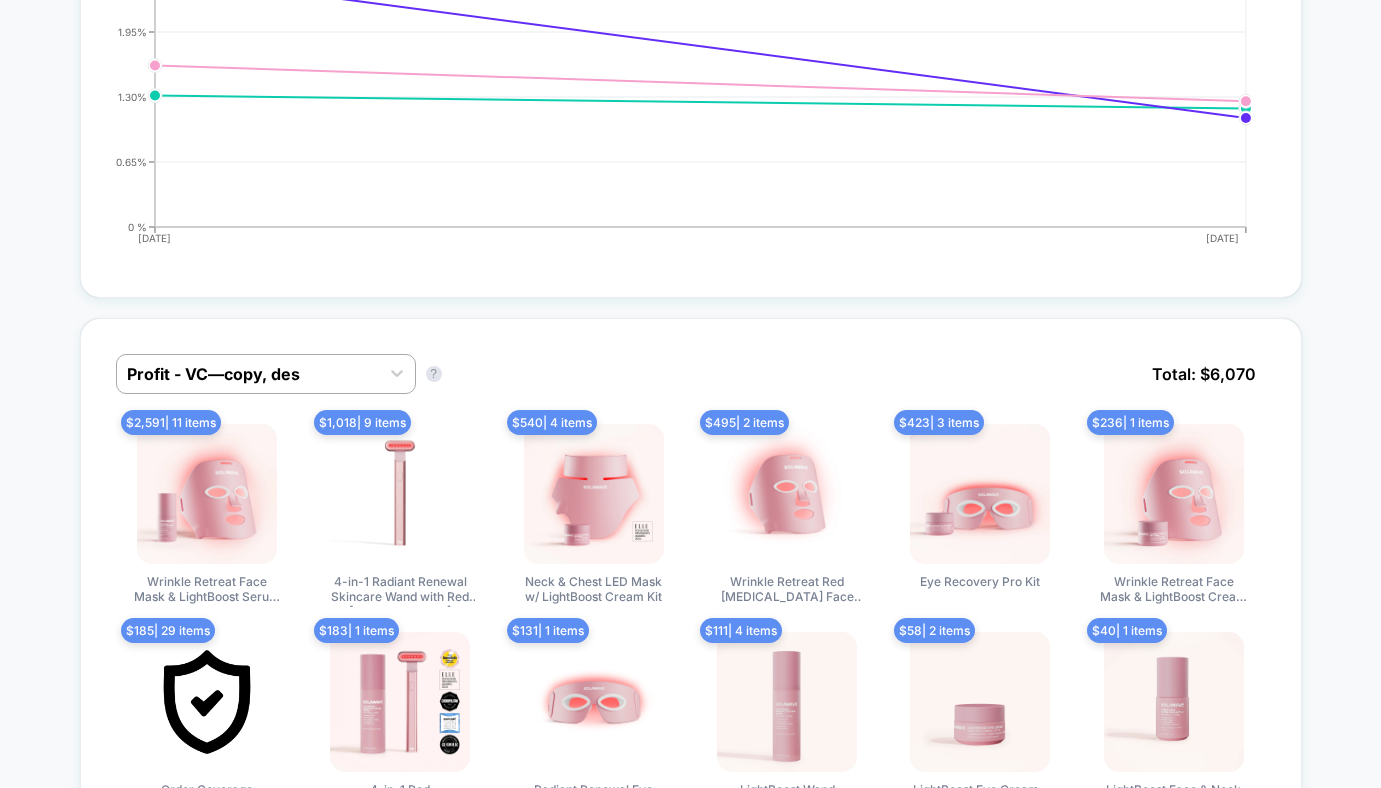 scroll, scrollTop: 0, scrollLeft: 0, axis: both 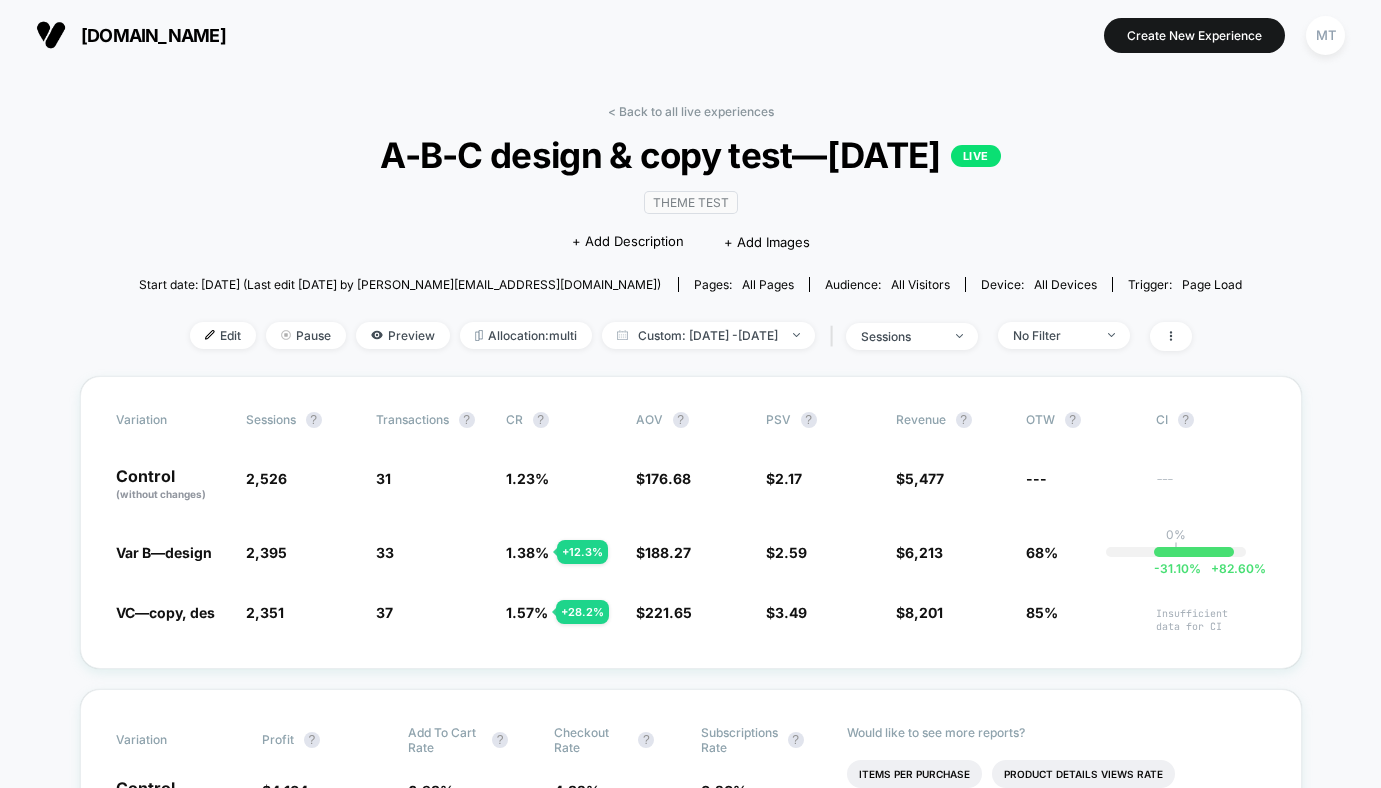 click on "< Back to all live experiences  A-B-C design & copy test—[DATE] LIVE Theme Test Click to edit experience details + Add Description + Add Images Start date: [DATE] (Last edit [DATE] by [PERSON_NAME][EMAIL_ADDRESS][DOMAIN_NAME]) Pages: all pages Audience: All Visitors Device: all devices Trigger: Page Load Edit Pause  Preview Allocation:  multi Custom:     [DATE]    -    [DATE] |   sessions   No Filter" at bounding box center [691, 240] 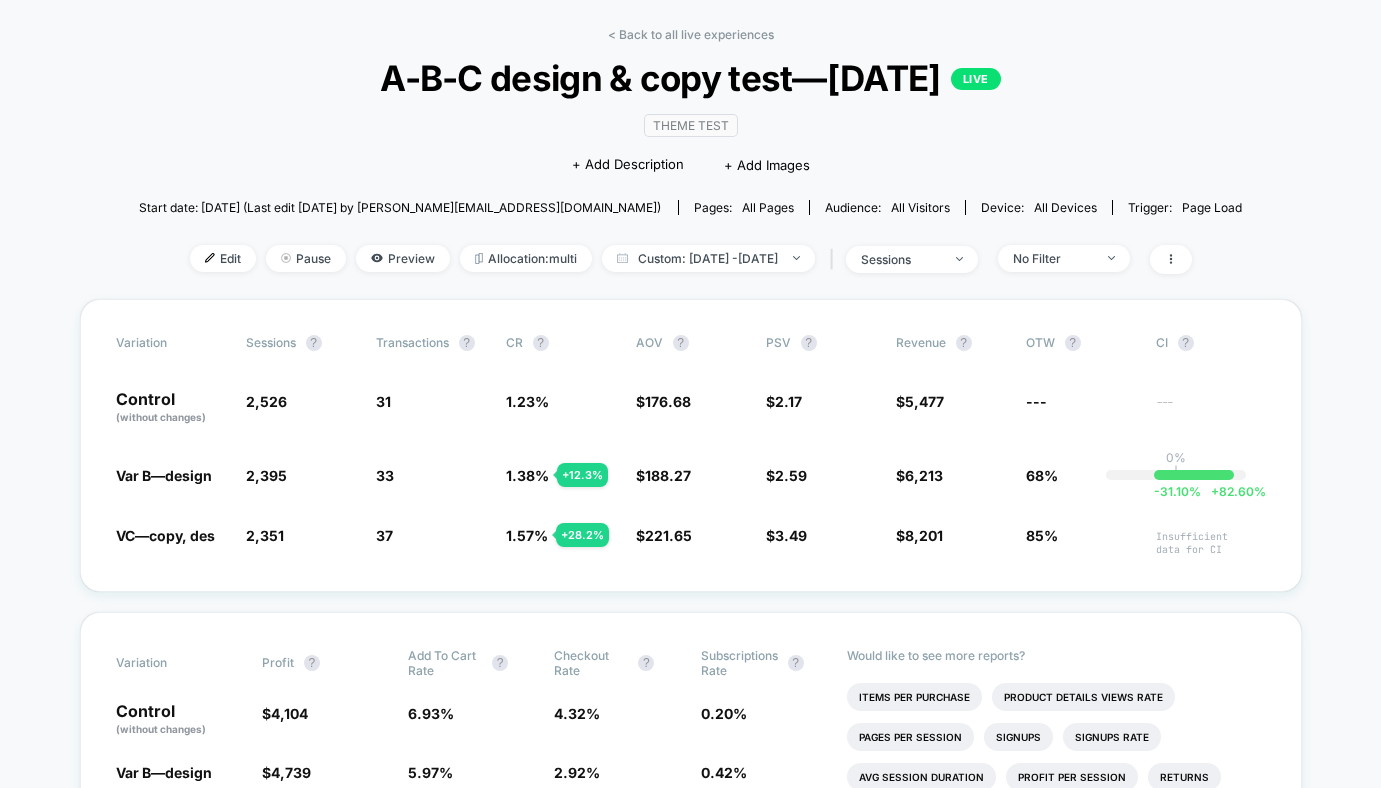 scroll, scrollTop: 76, scrollLeft: 0, axis: vertical 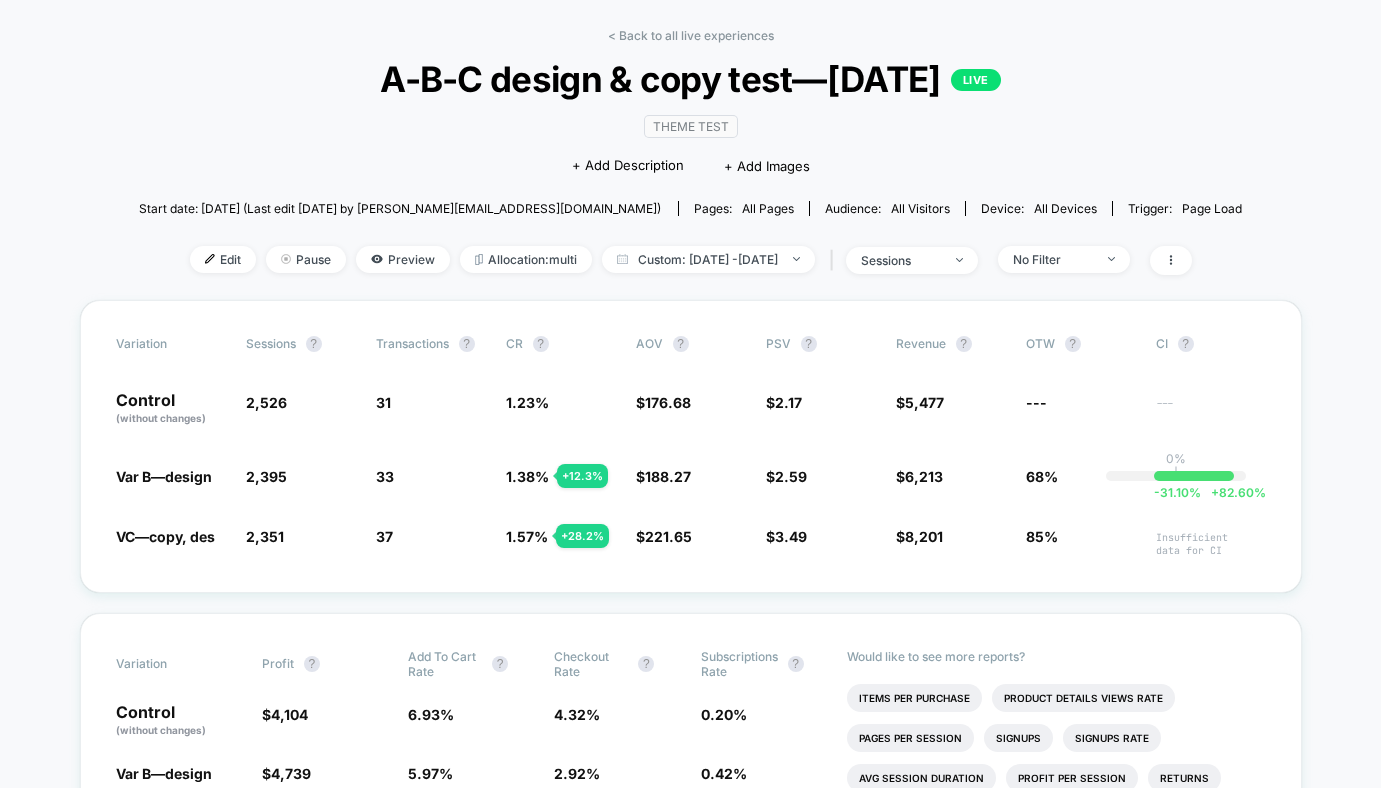 click on "< Back to all live experiences  A-B-C design & copy test—[DATE] LIVE Theme Test Click to edit experience details + Add Description + Add Images Start date: [DATE] (Last edit [DATE] by [PERSON_NAME][EMAIL_ADDRESS][DOMAIN_NAME]) Pages: all pages Audience: All Visitors Device: all devices Trigger: Page Load Edit Pause  Preview Allocation:  multi Custom:     [DATE]    -    [DATE] |   sessions   No Filter Variation Sessions ? Transactions ? CR ? AOV ? PSV ? Revenue ? OTW ? CI ? Control (without changes) 2,526 31 1.23 % $ 176.68 $ 2.17 $ 5,477 --- --- Var B—design 2,395 - 5.2 % 33 + 12.3 % 1.38 % + 12.3 % $ 188.27 + 6.6 % $ 2.59 + 19.6 % $ 6,213 + 19.6 % 68% 0% | -31.10 % + 82.60 % VC—copy, des 2,351 - 6.9 % 37 + 28.2 % 1.57 % + 28.2 % $ 221.65 + 25.5 % $ 3.49 + 60.9 % $ 8,201 + 60.9 % 85% Insufficient  data for CI Variation Profit ? Add To Cart Rate ? Checkout Rate ? Subscriptions Rate ? Control (without changes) $ 4,104 6.93 % 4.32 % 0.20 % Var B—design $ 4,739 + 21.8 % 5.97 % - 13.8 % 2.92 % - 32.3 % 0.42 %" at bounding box center (691, 3793) 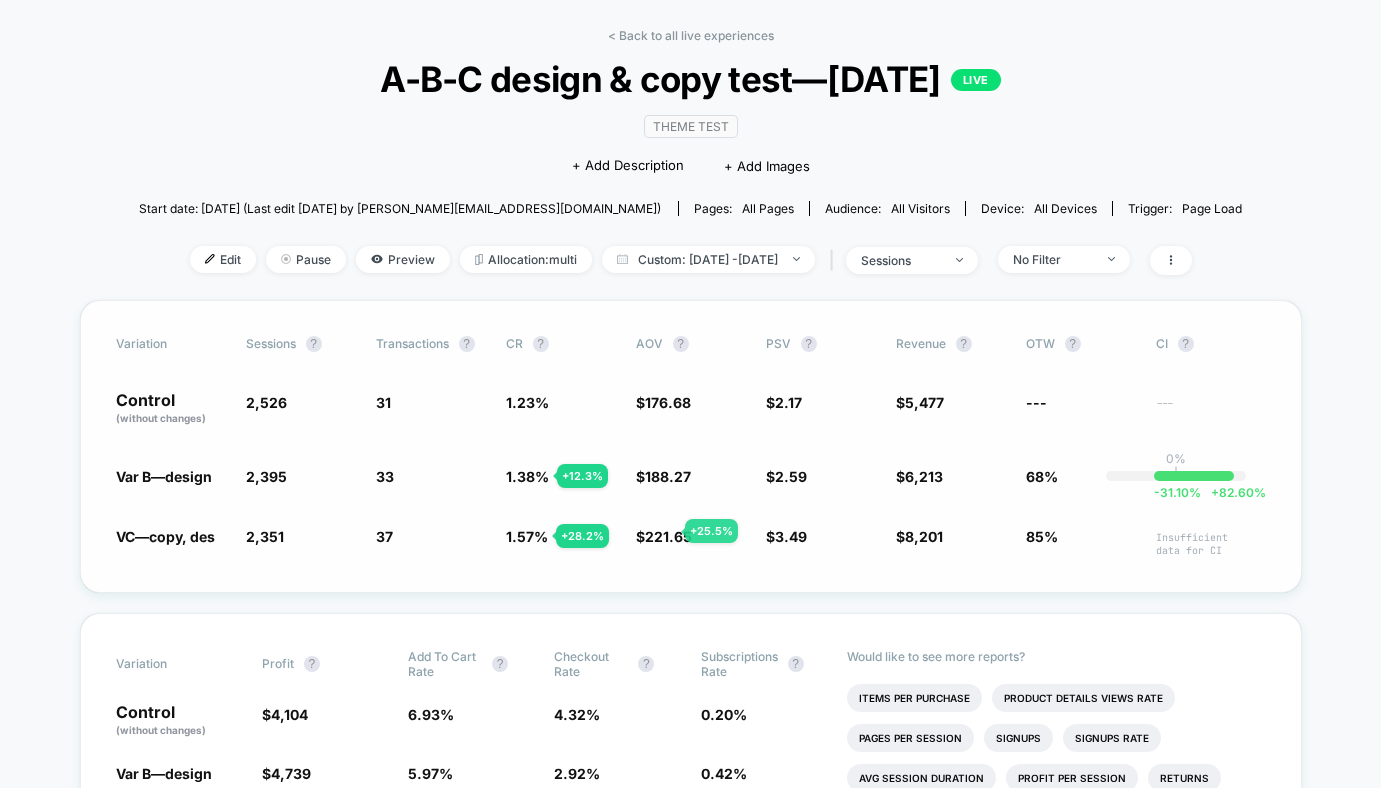 click on "221.65" at bounding box center [668, 536] 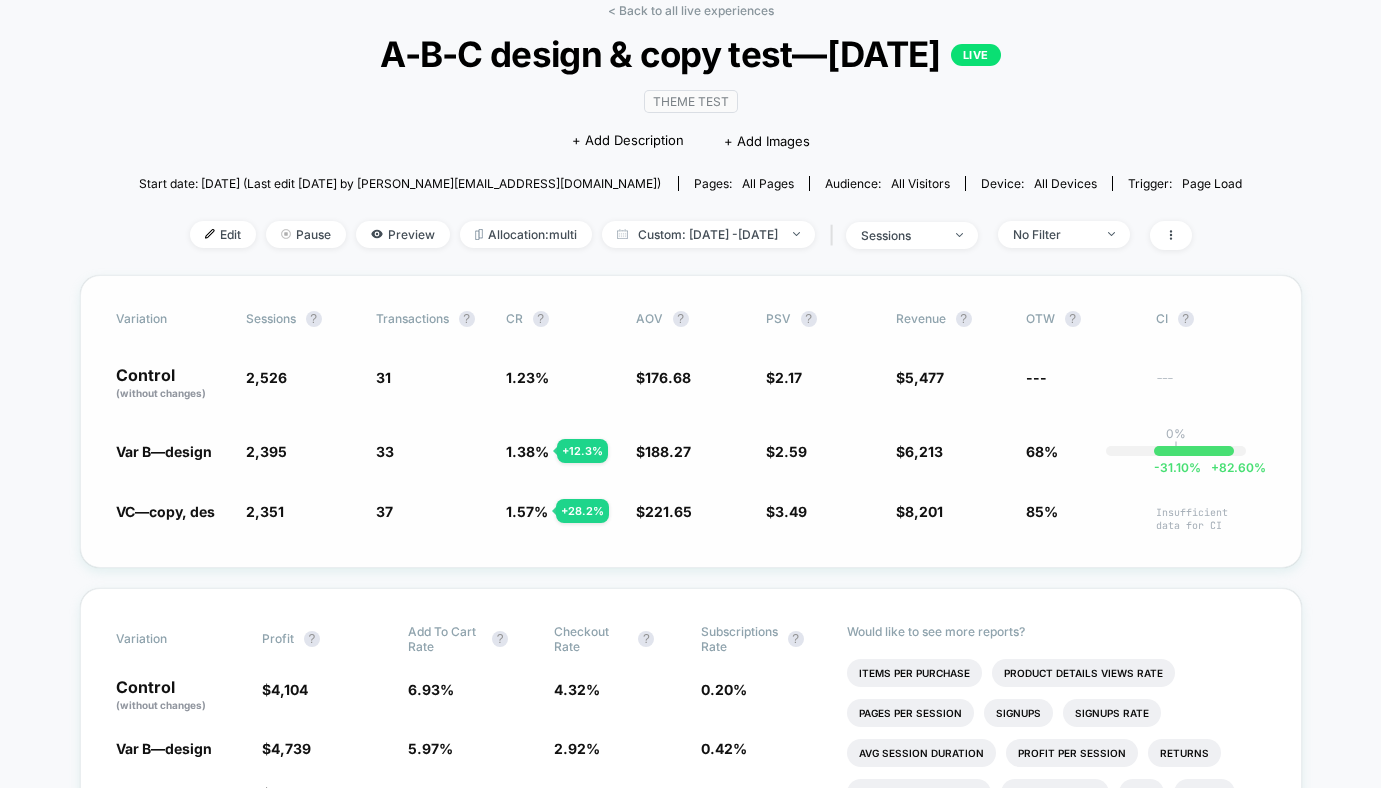 scroll, scrollTop: 99, scrollLeft: 0, axis: vertical 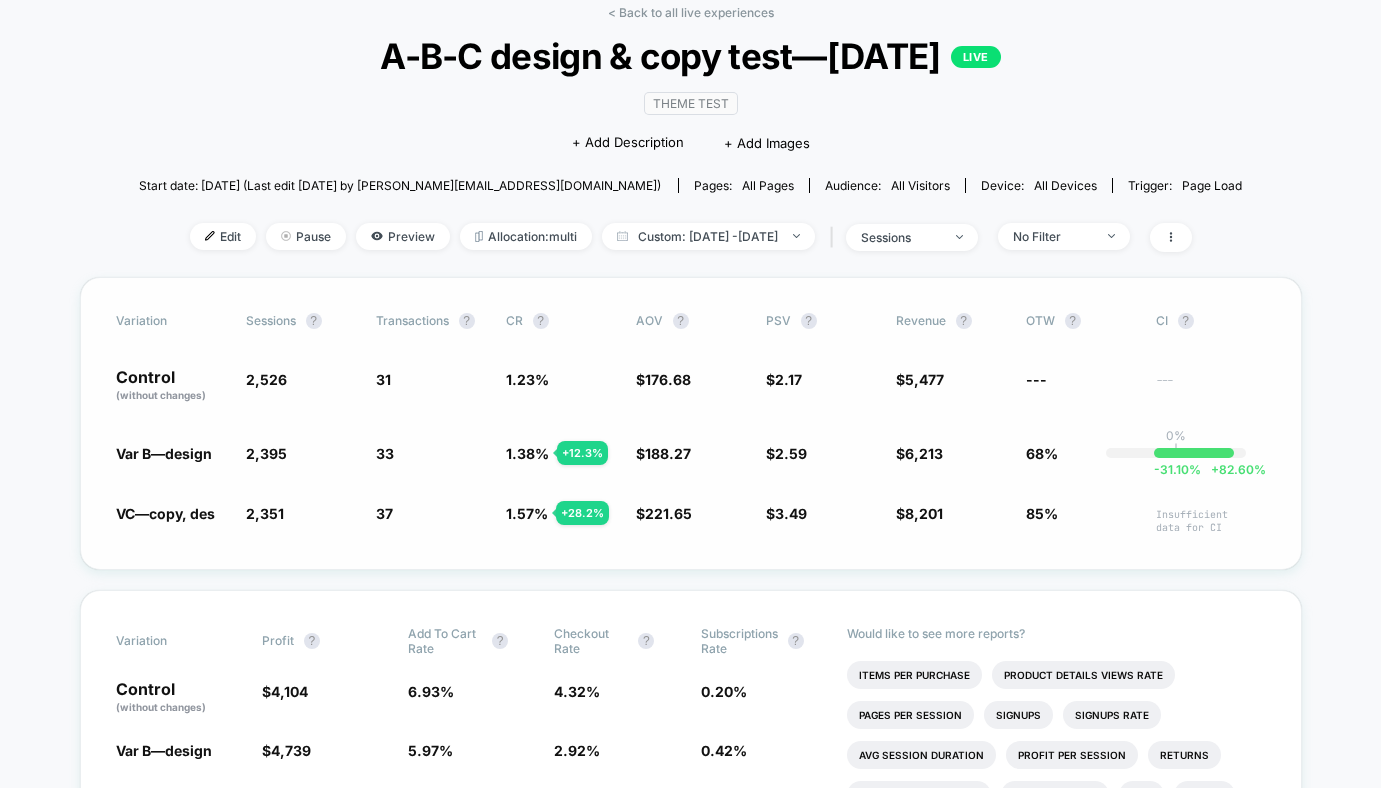 click on "85%" at bounding box center [1042, 513] 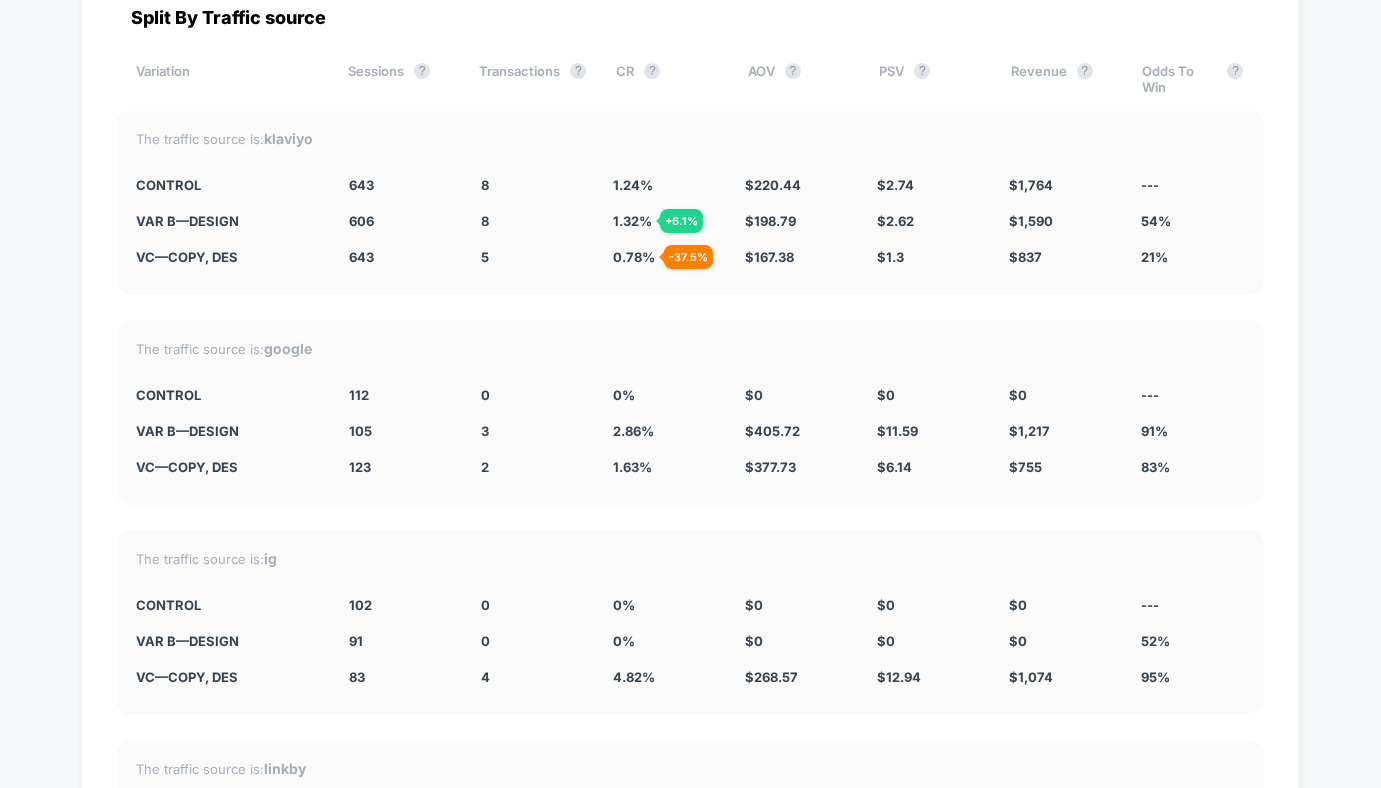scroll, scrollTop: 6025, scrollLeft: 0, axis: vertical 